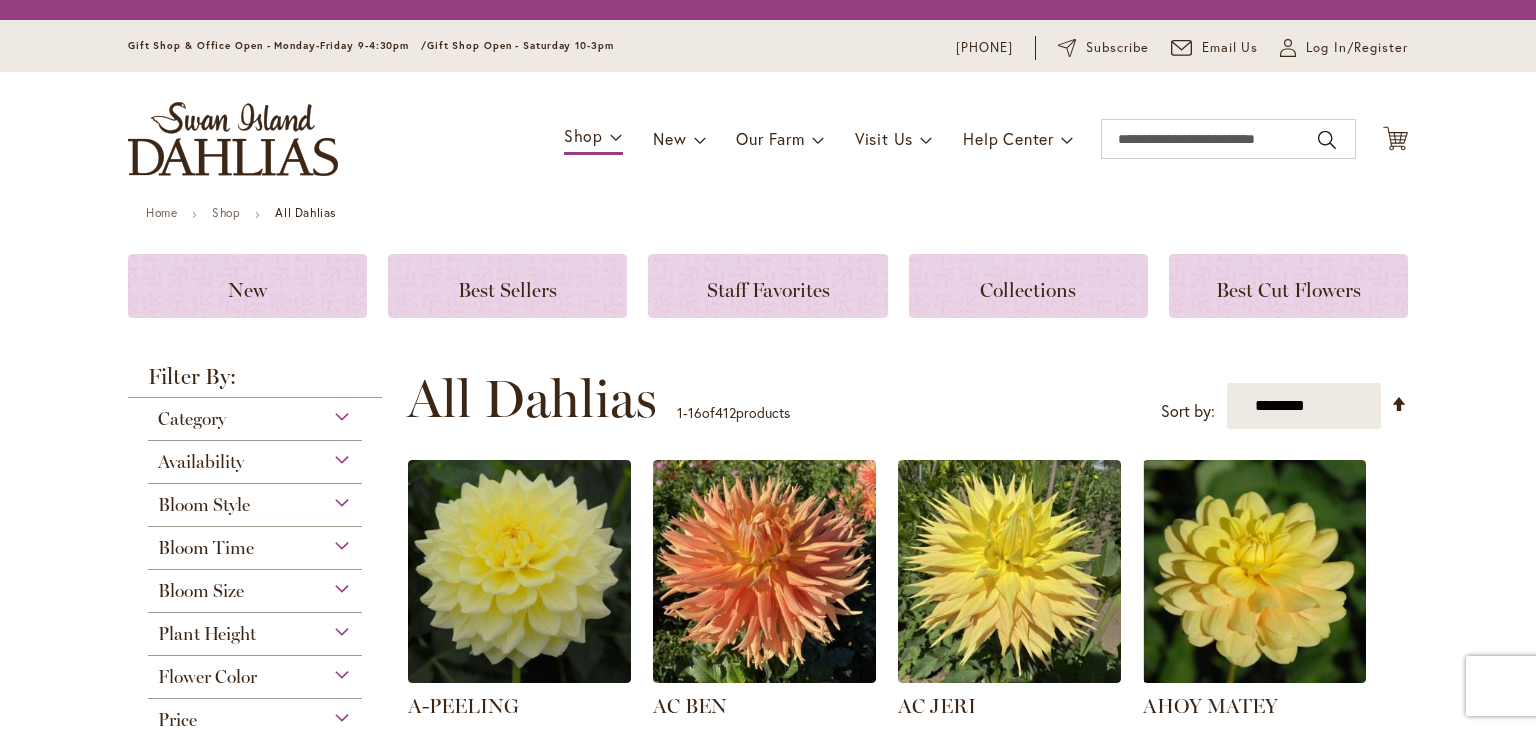 scroll, scrollTop: 0, scrollLeft: 0, axis: both 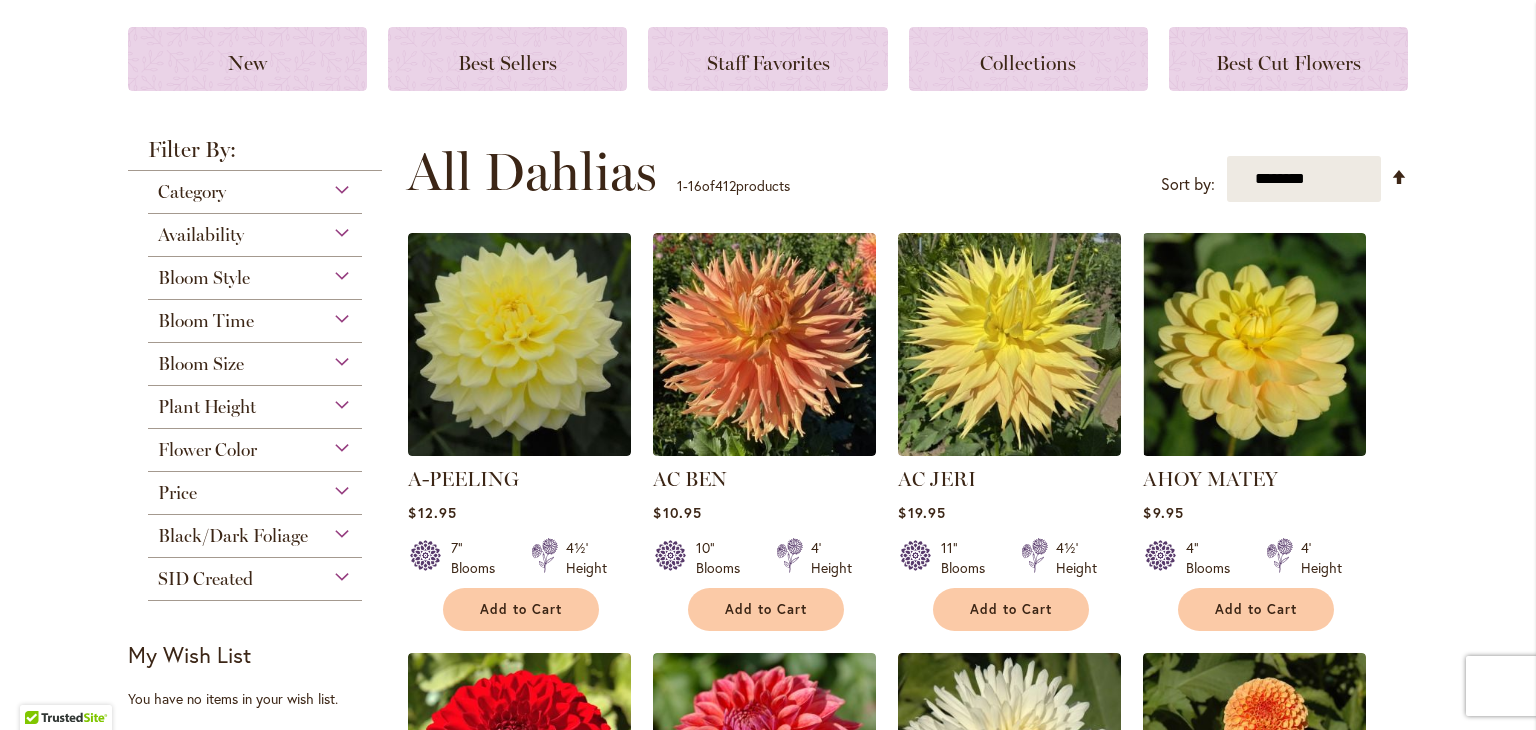 click on "Flower Color" at bounding box center [255, 445] 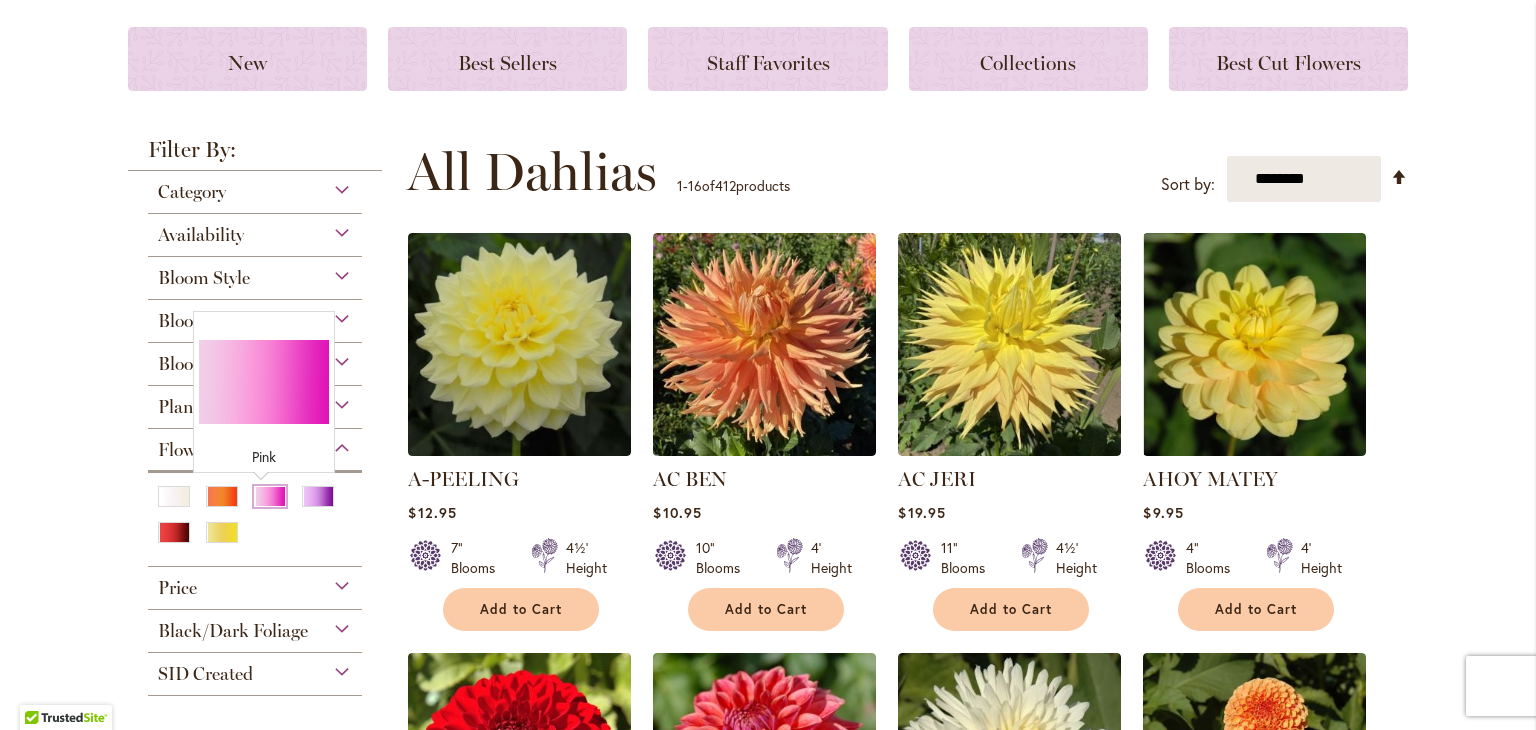 click at bounding box center (270, 496) 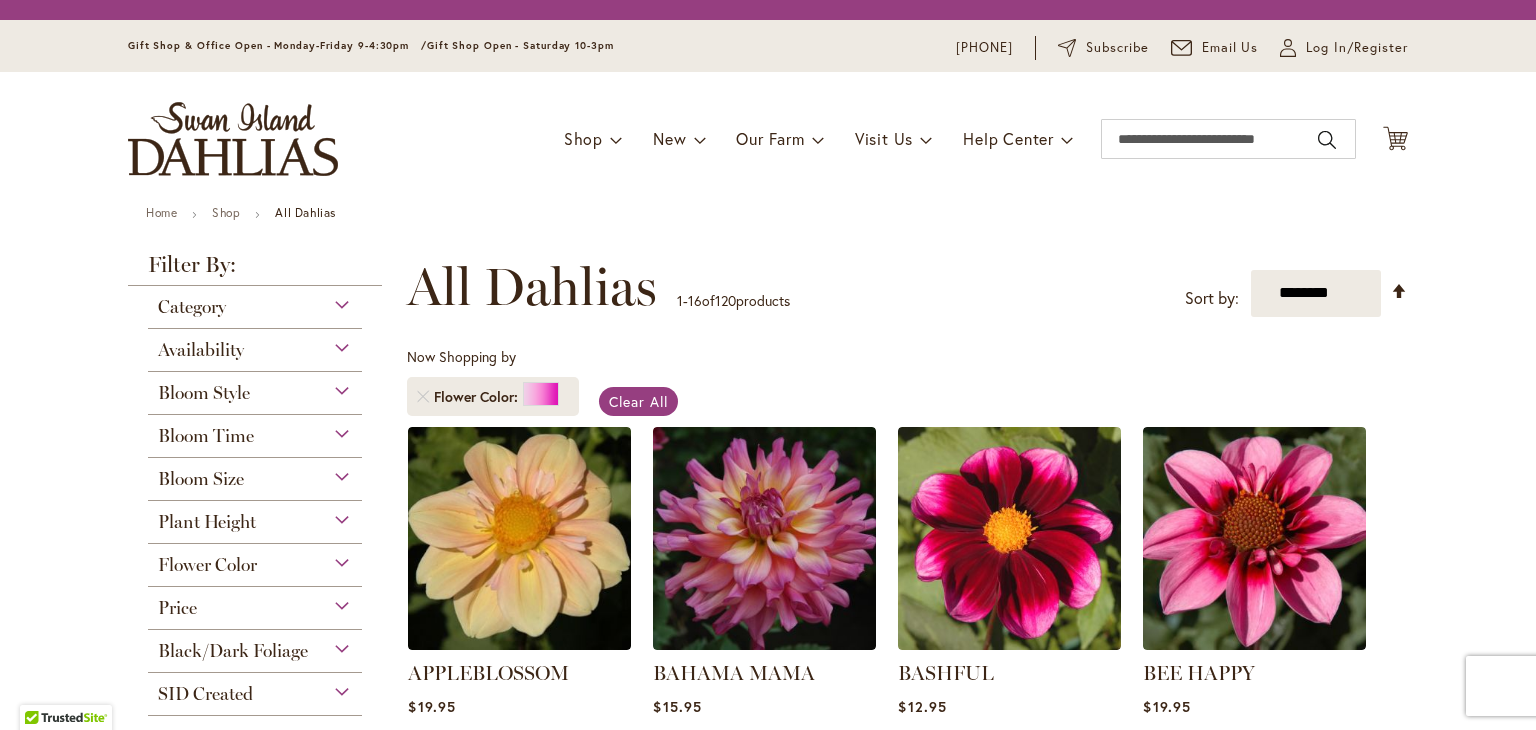 scroll, scrollTop: 0, scrollLeft: 0, axis: both 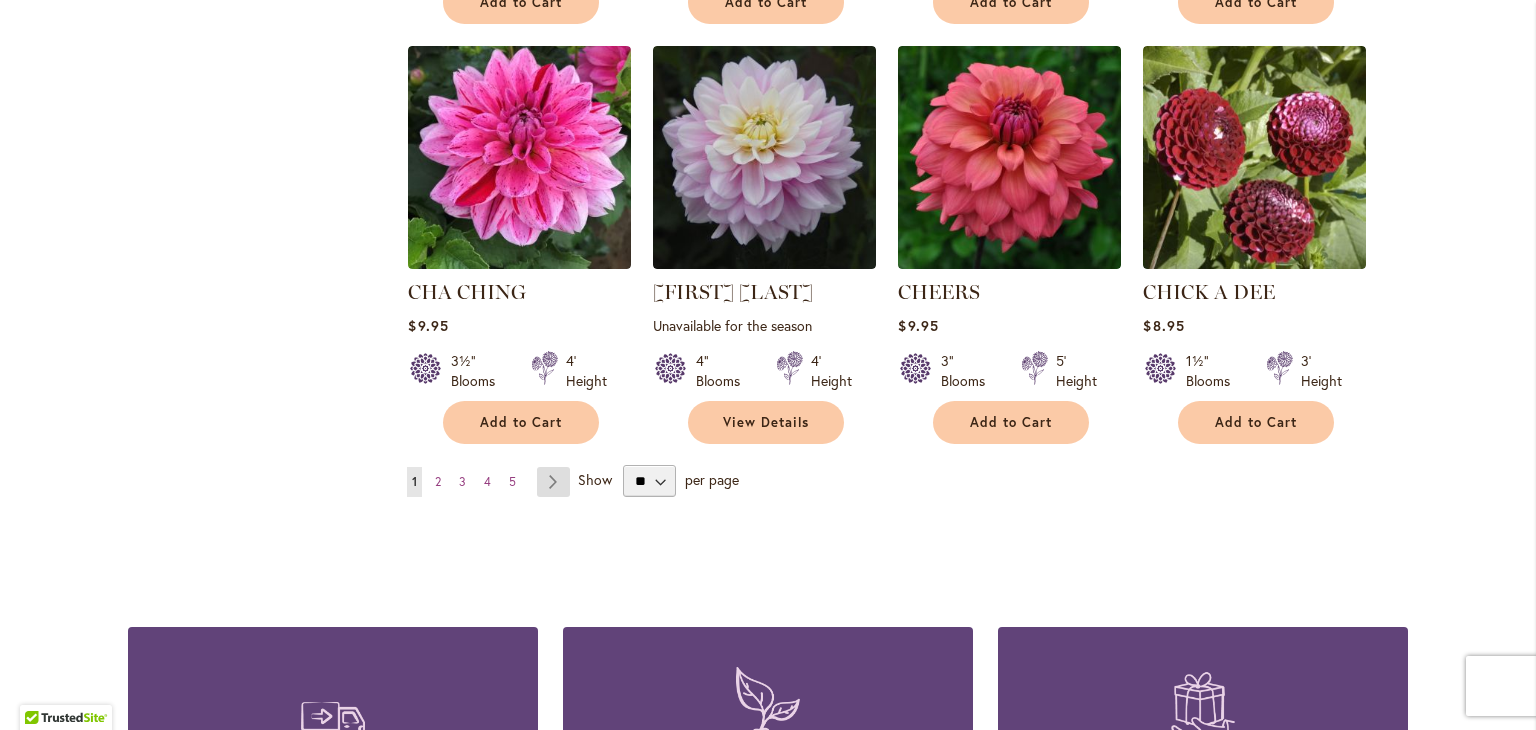 click on "Page
Next" at bounding box center (553, 482) 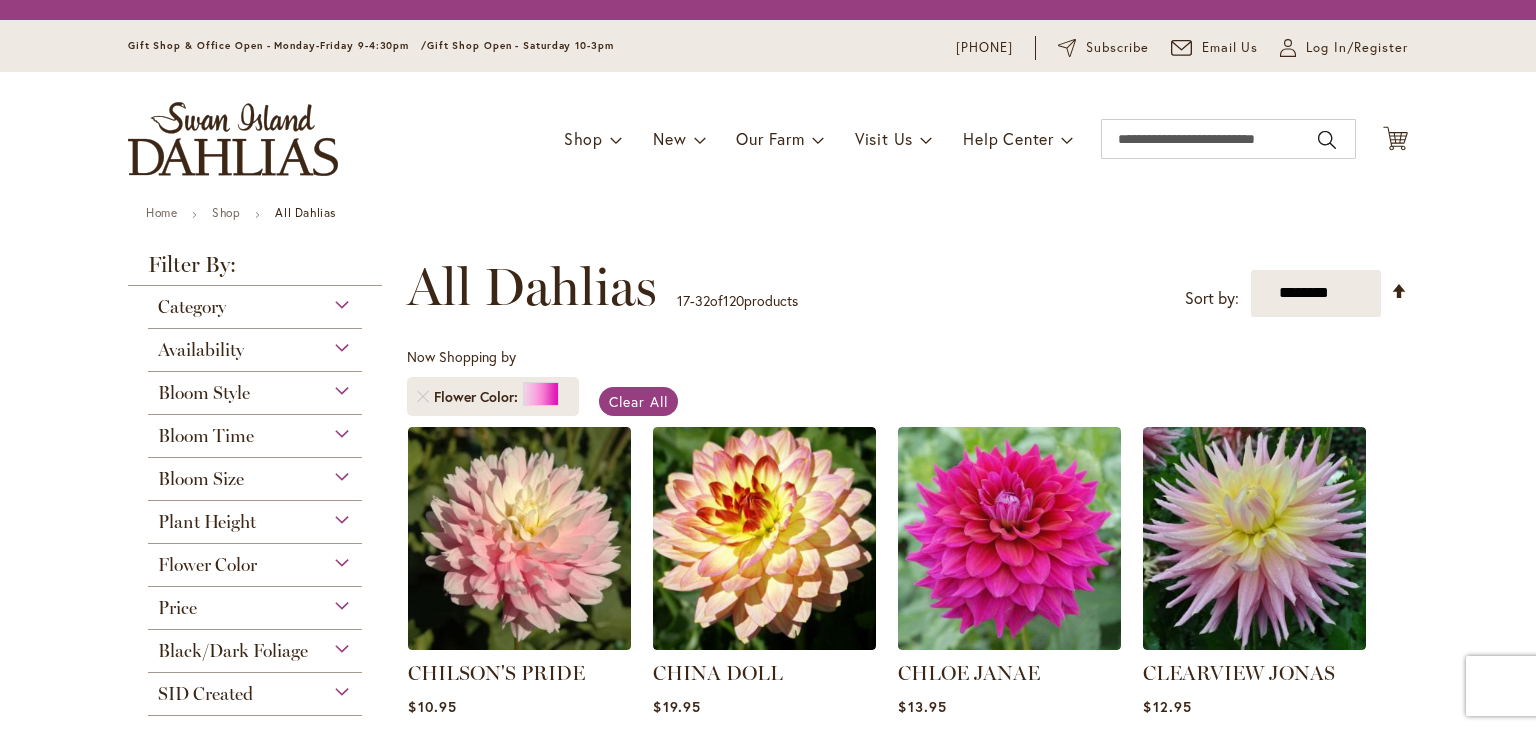 scroll, scrollTop: 0, scrollLeft: 0, axis: both 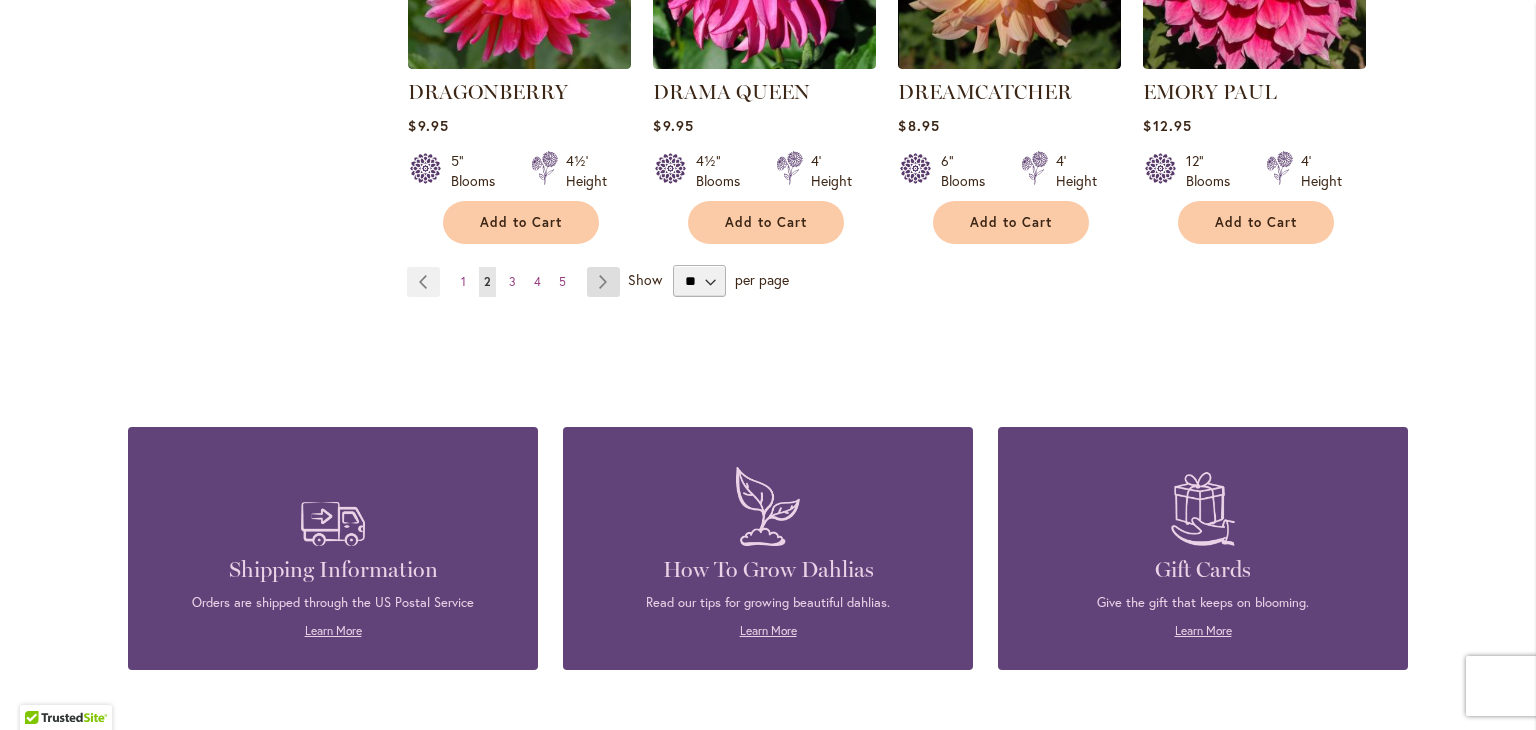 click on "Page
Next" at bounding box center (603, 282) 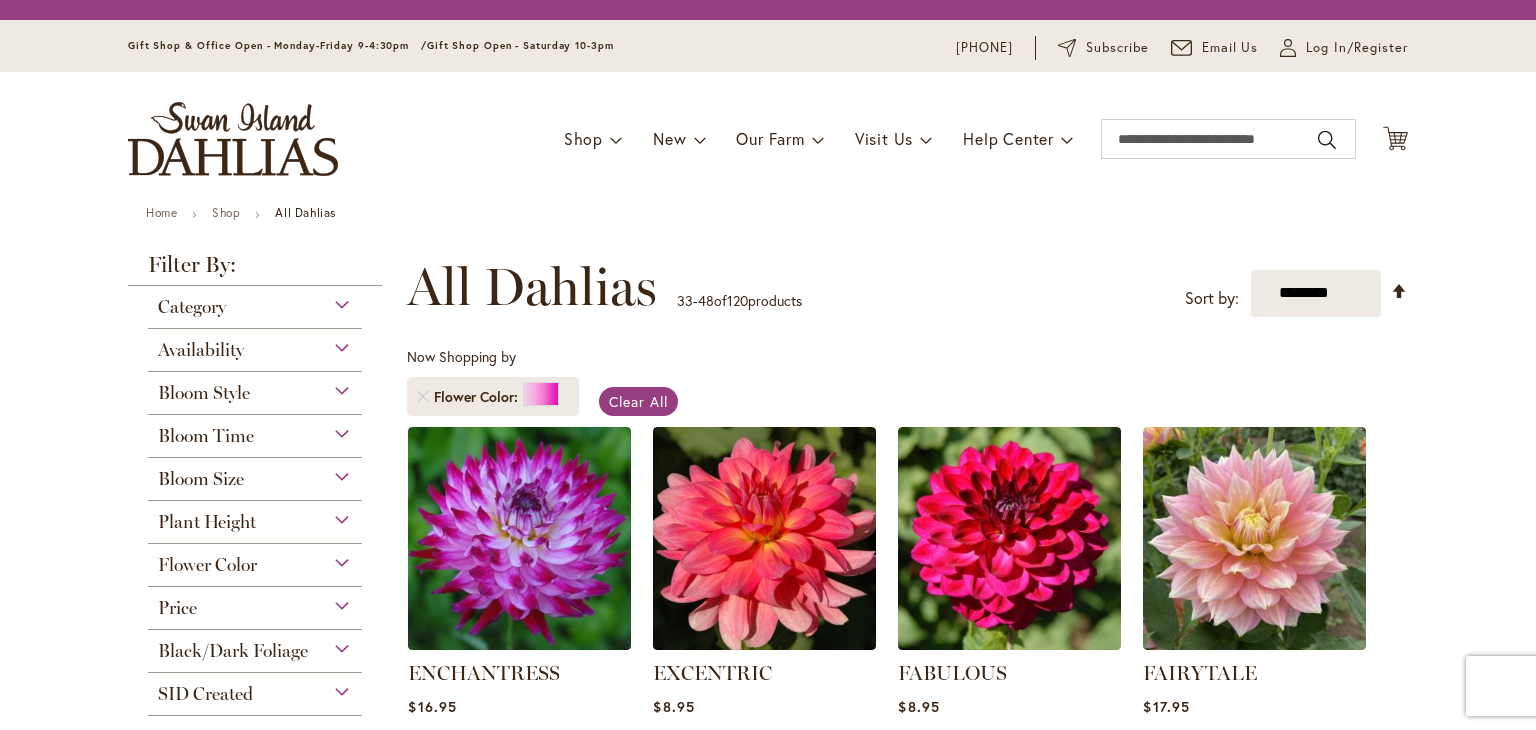 scroll, scrollTop: 0, scrollLeft: 0, axis: both 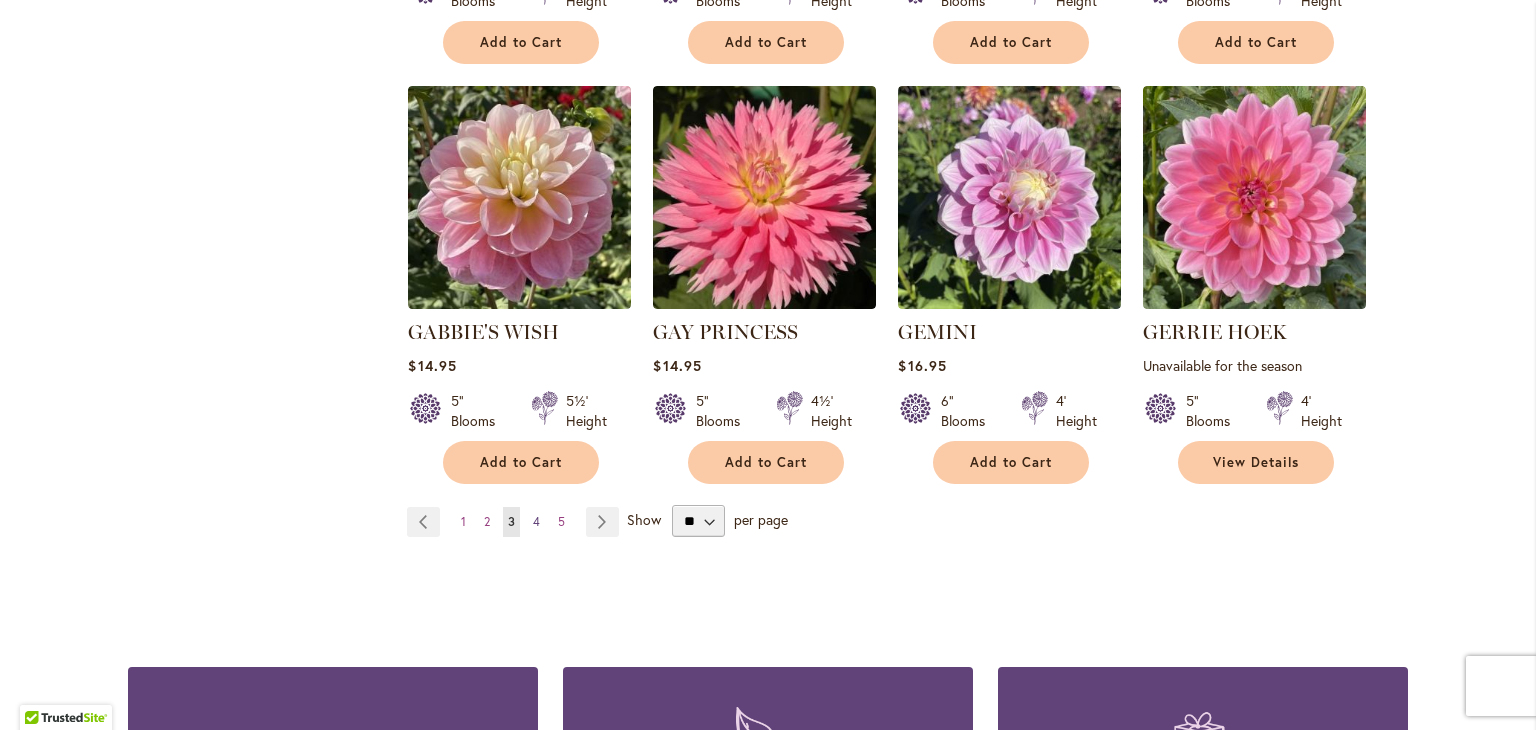 click on "4" at bounding box center (536, 521) 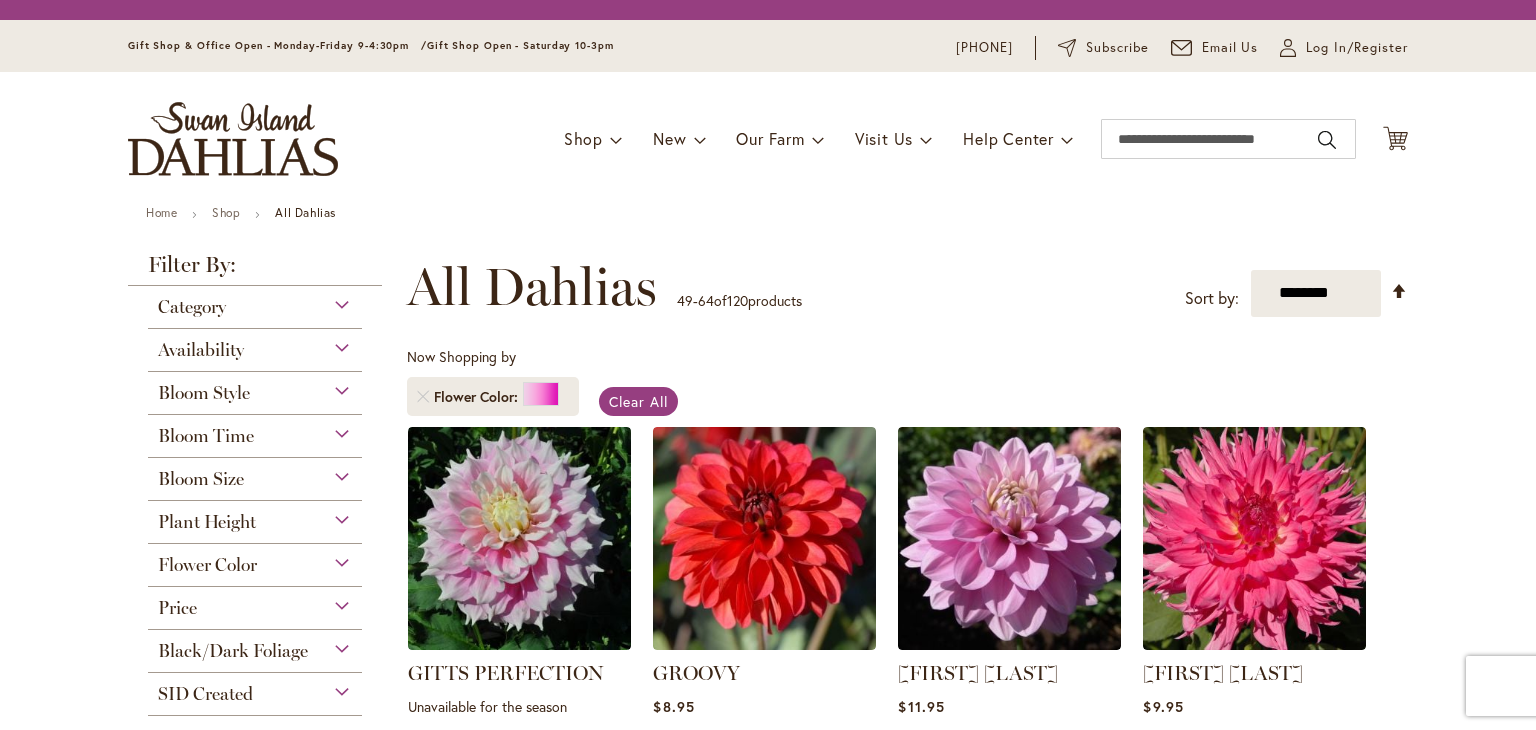 scroll, scrollTop: 0, scrollLeft: 0, axis: both 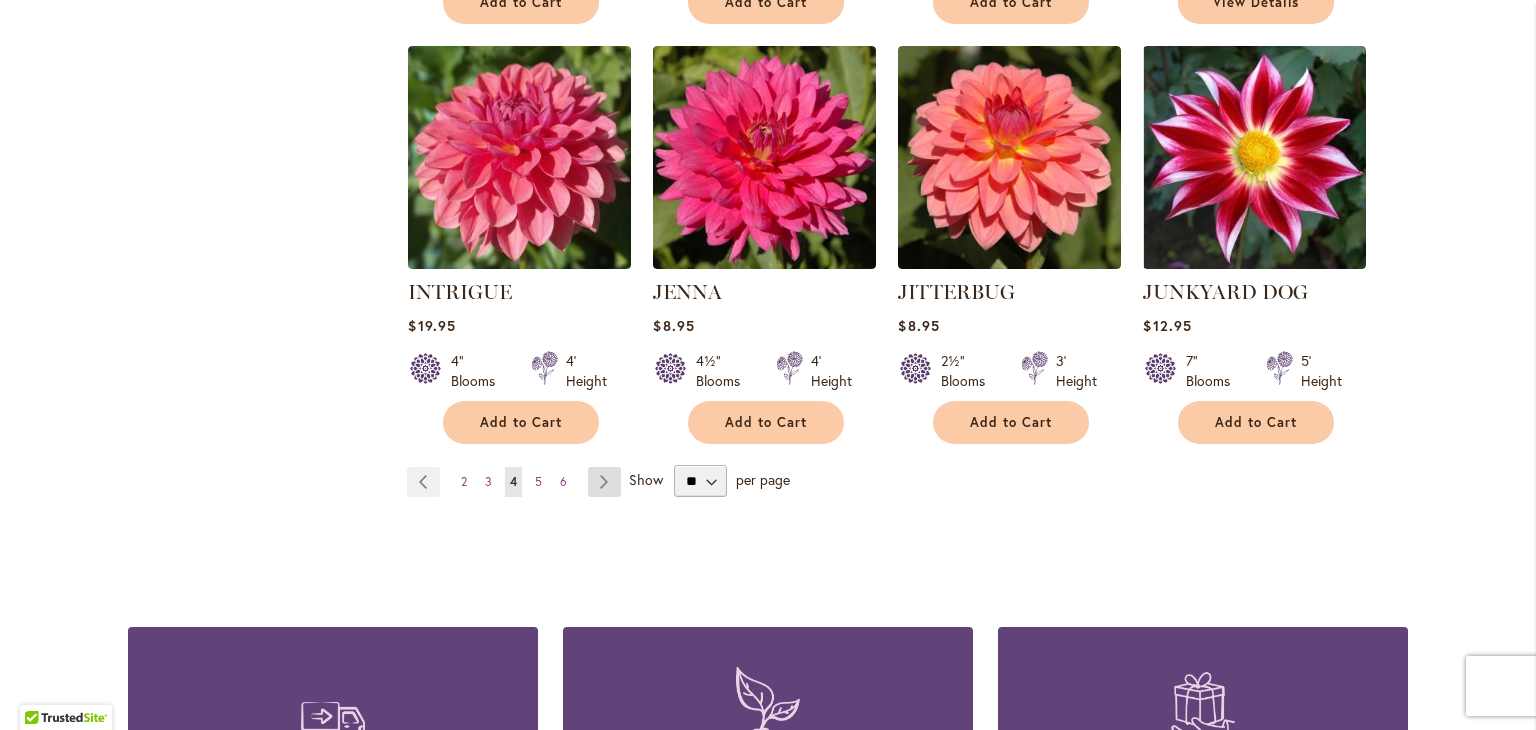 click on "Page
Next" at bounding box center [604, 482] 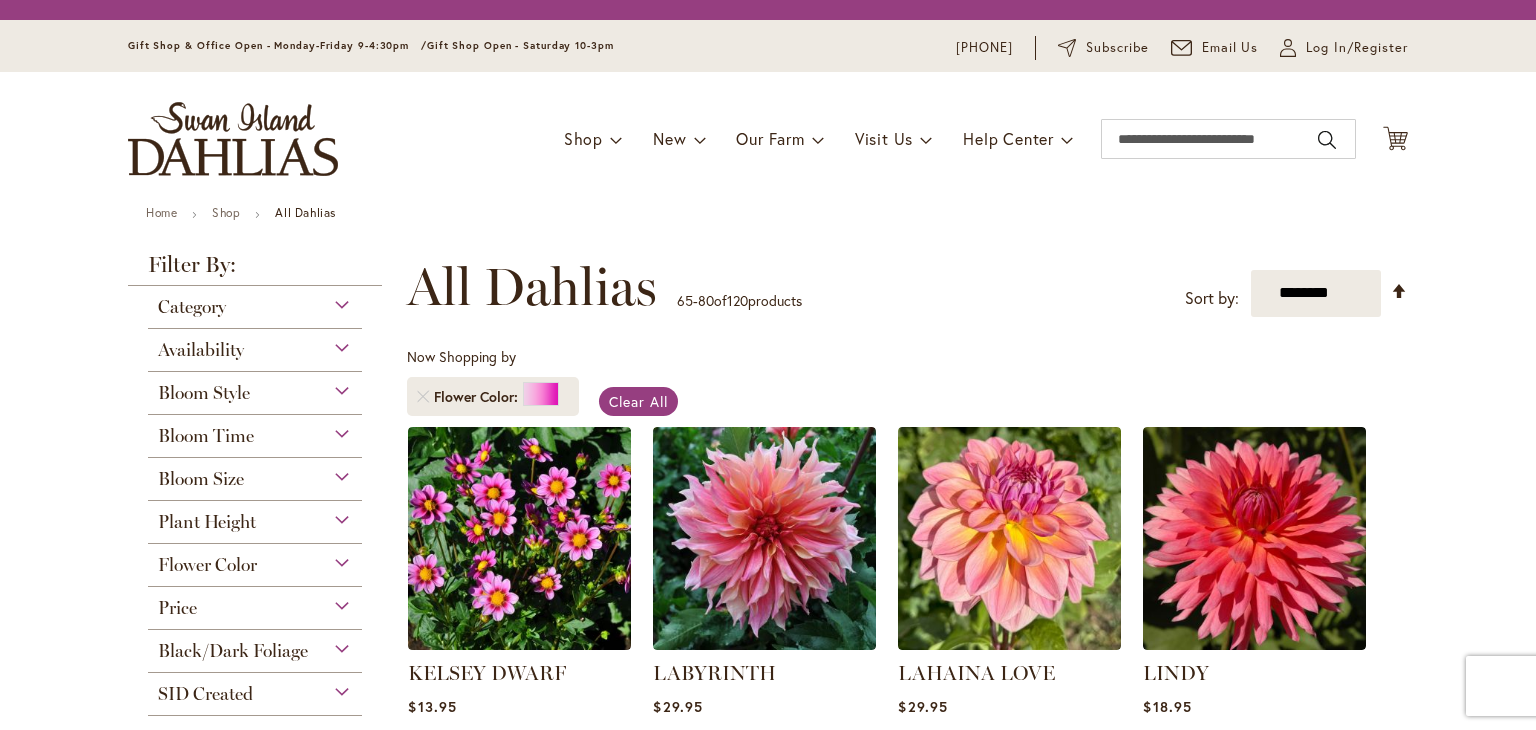 scroll, scrollTop: 0, scrollLeft: 0, axis: both 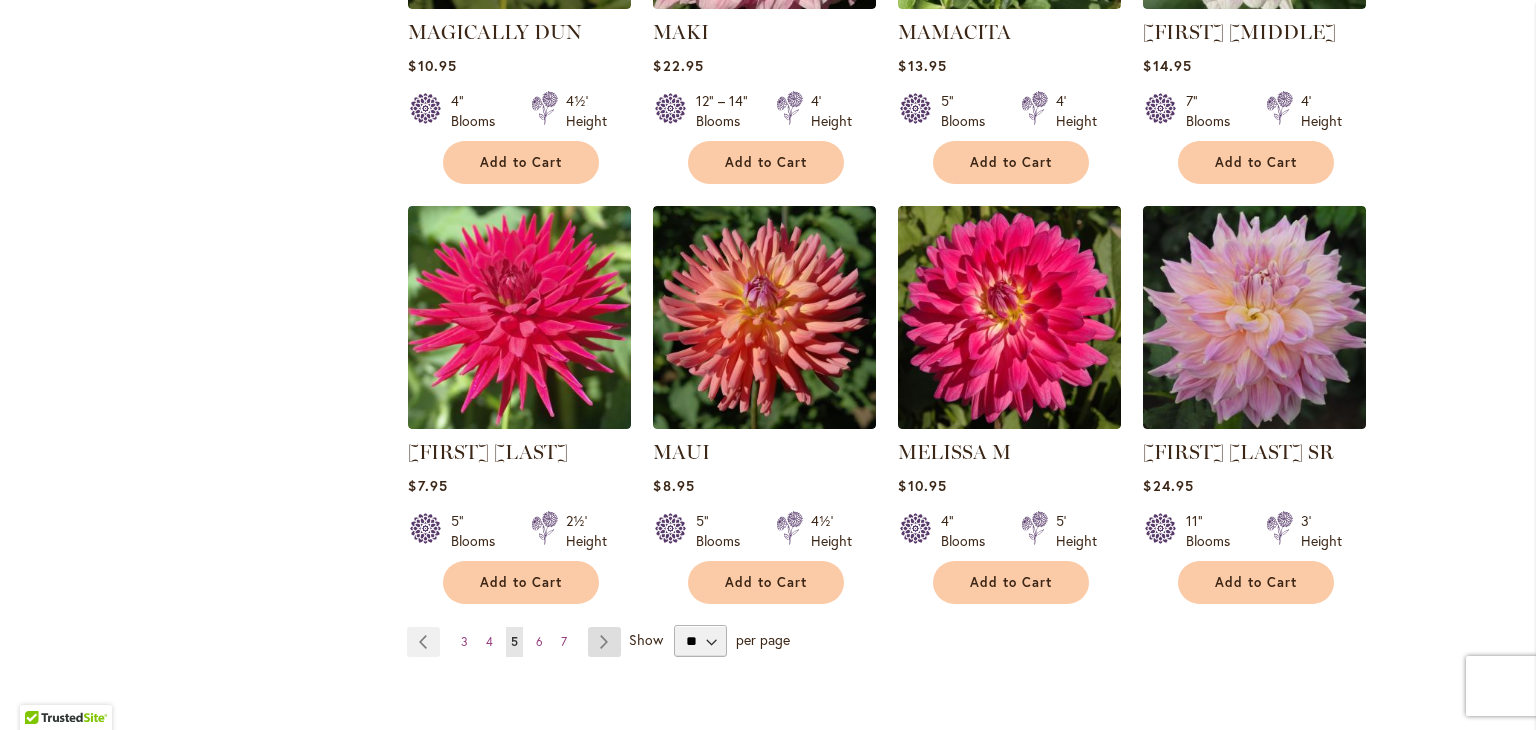 click on "Page
Next" at bounding box center [604, 642] 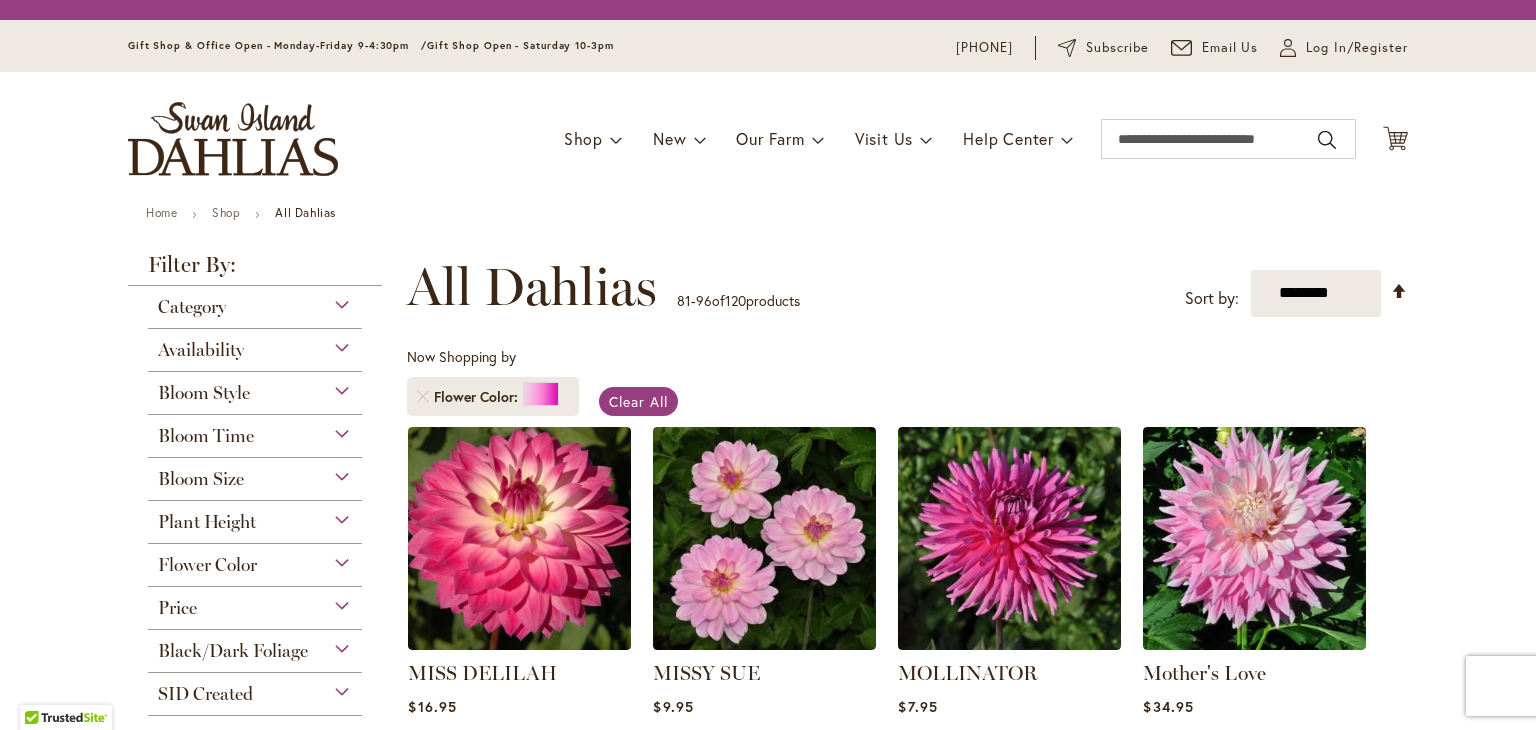 scroll, scrollTop: 0, scrollLeft: 0, axis: both 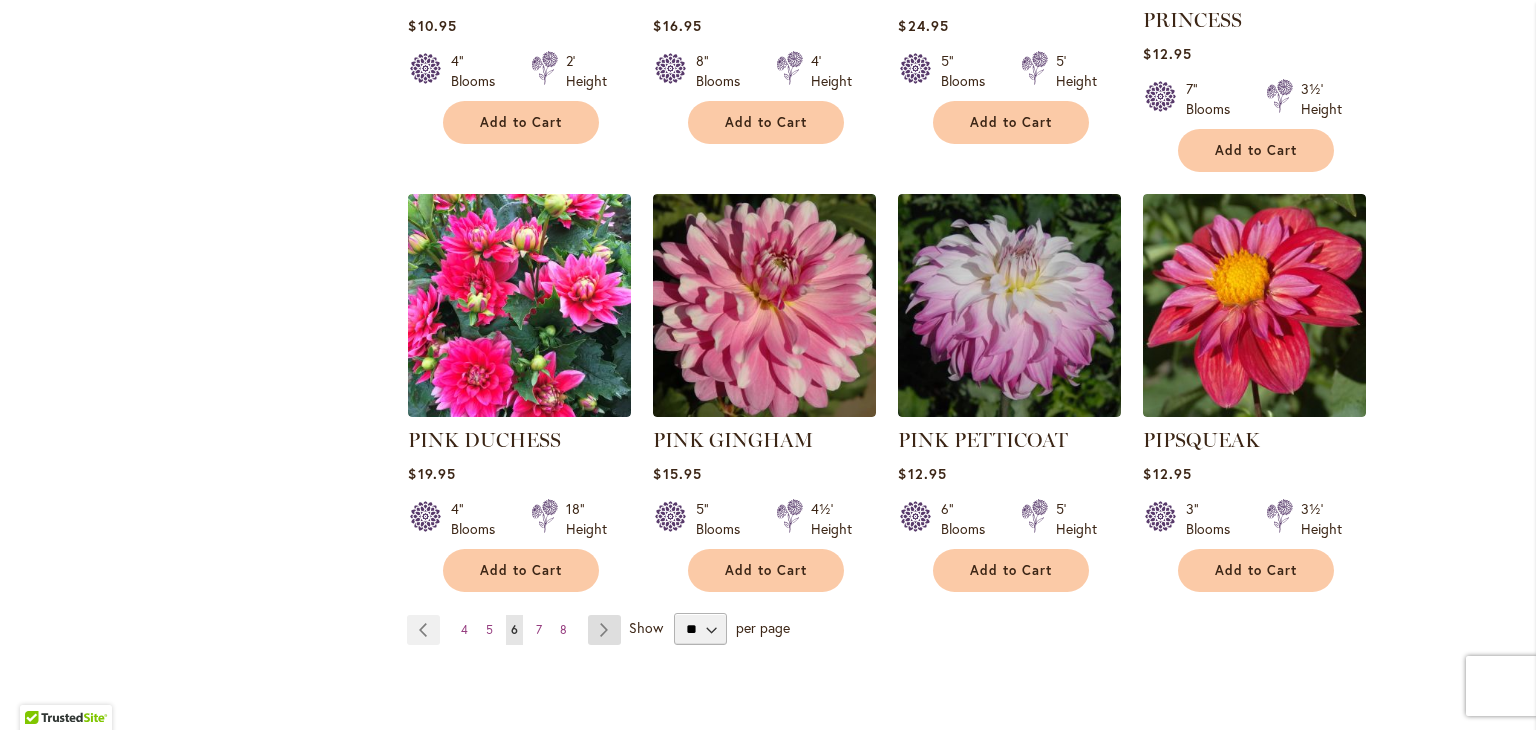 click on "Page
Next" at bounding box center [604, 630] 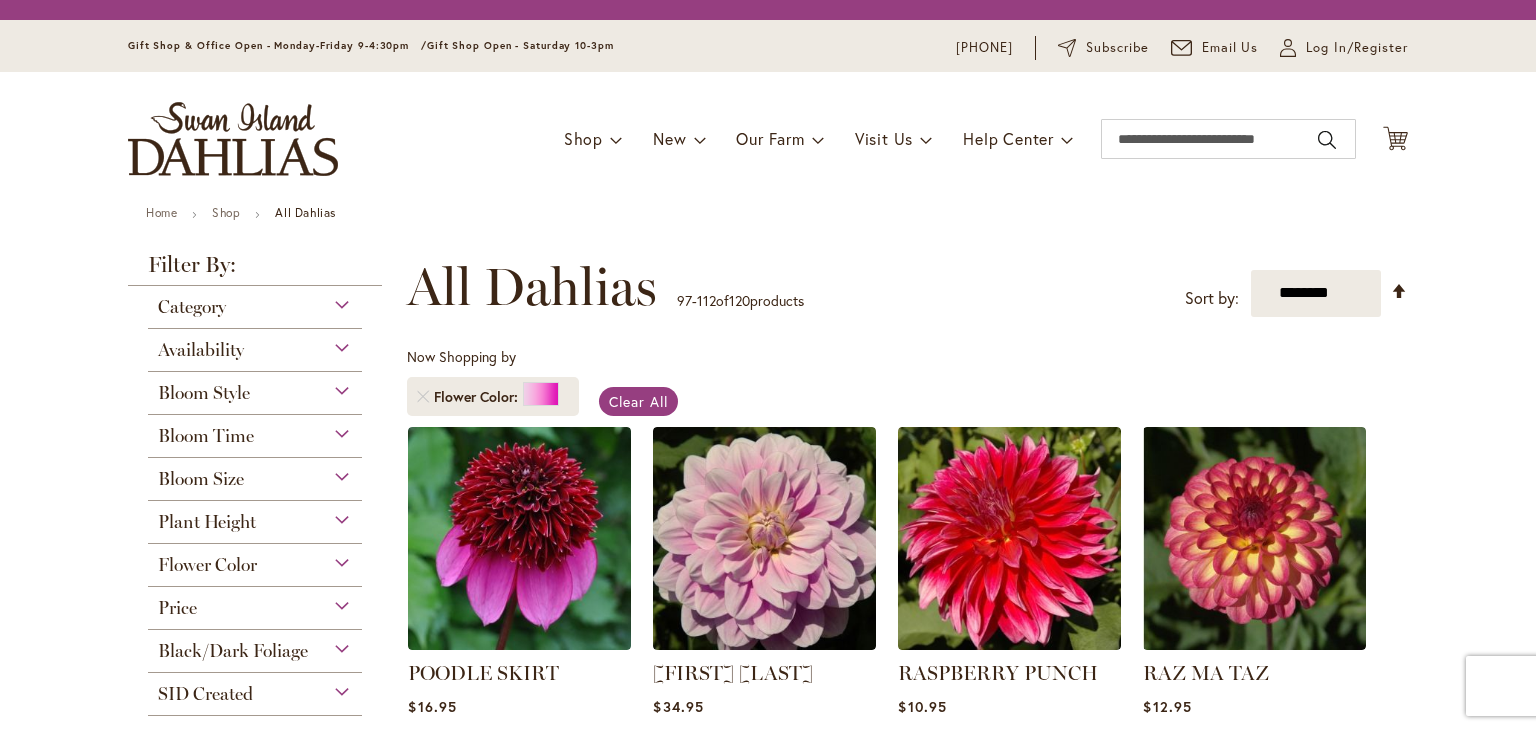 scroll, scrollTop: 0, scrollLeft: 0, axis: both 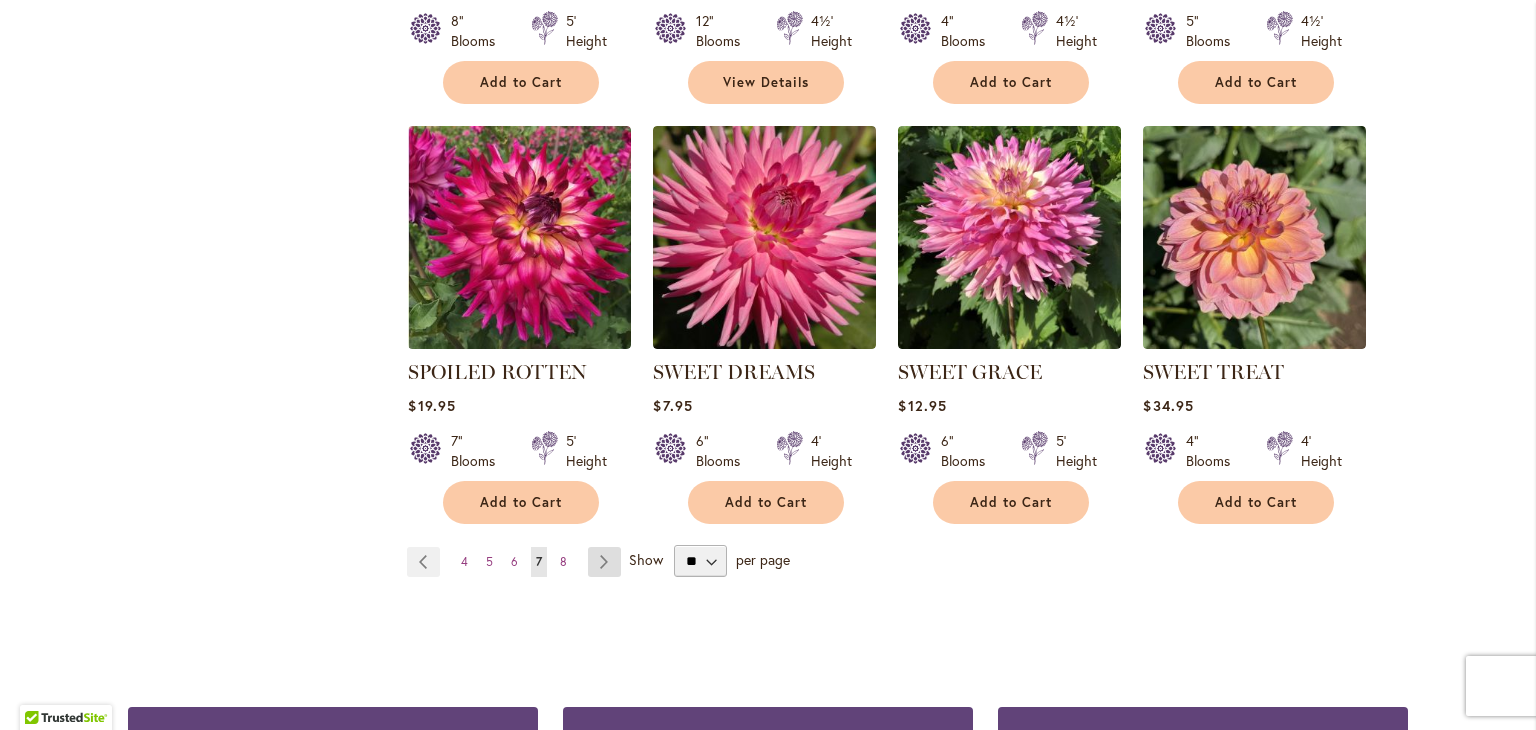 click on "Page
Next" at bounding box center [604, 562] 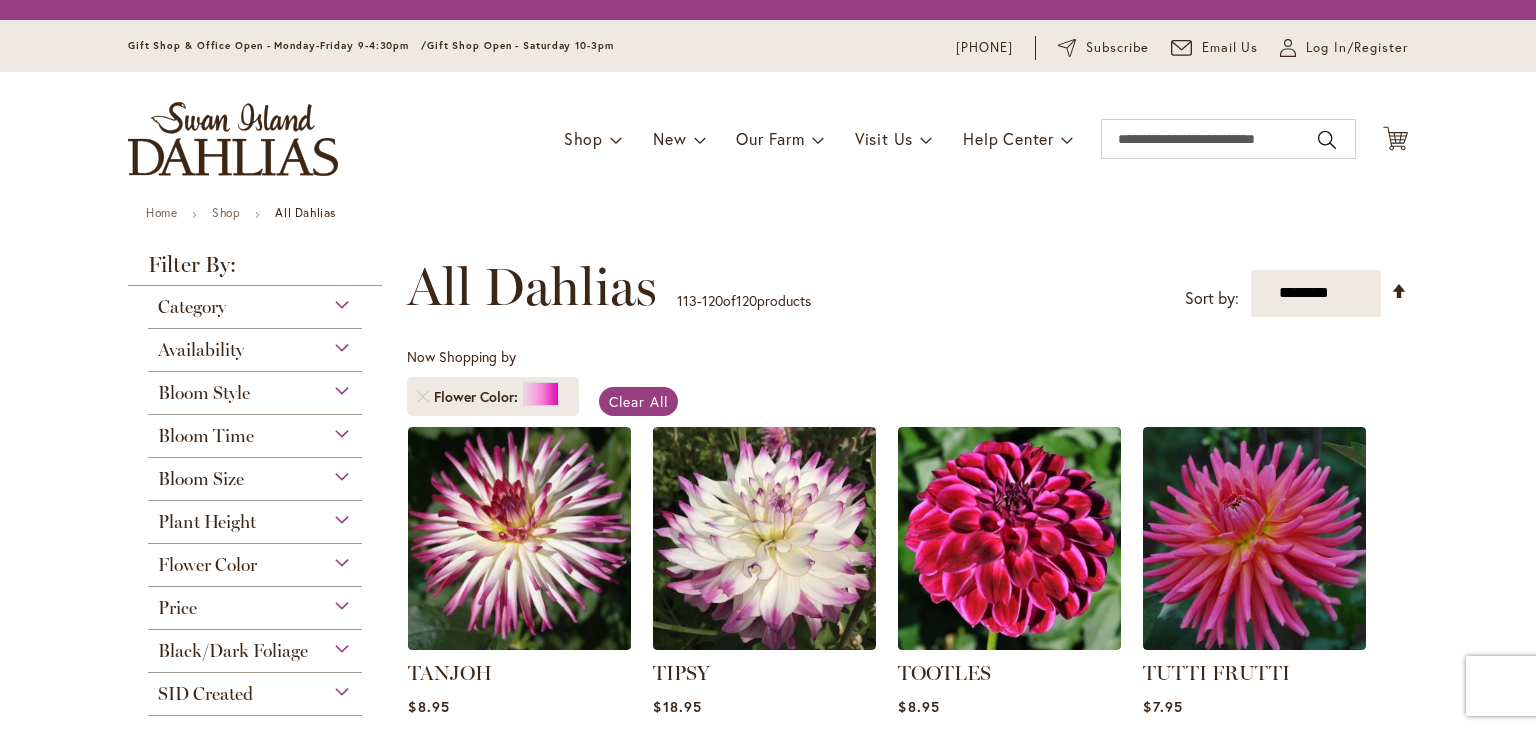 scroll, scrollTop: 0, scrollLeft: 0, axis: both 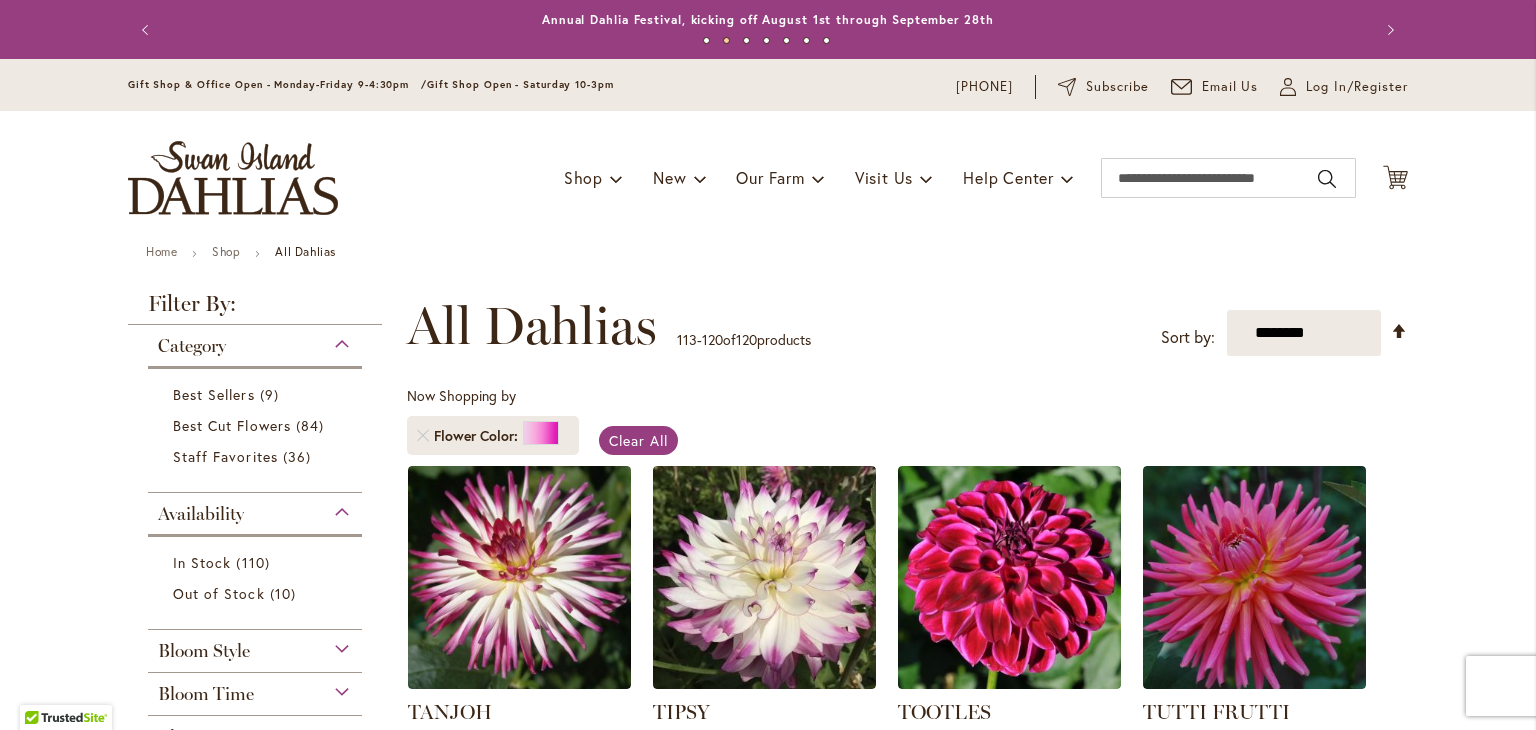 click at bounding box center [1594, 686] 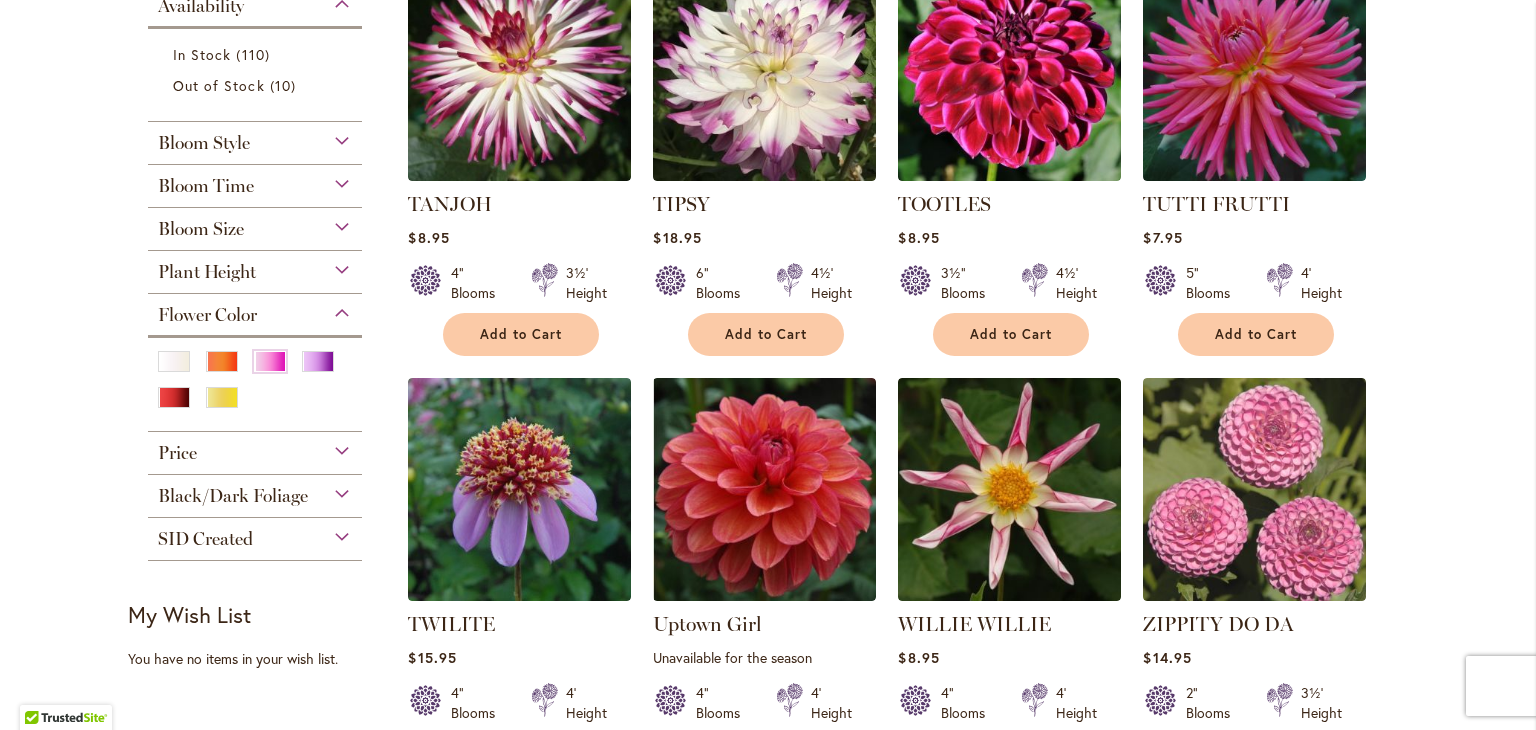 scroll, scrollTop: 600, scrollLeft: 0, axis: vertical 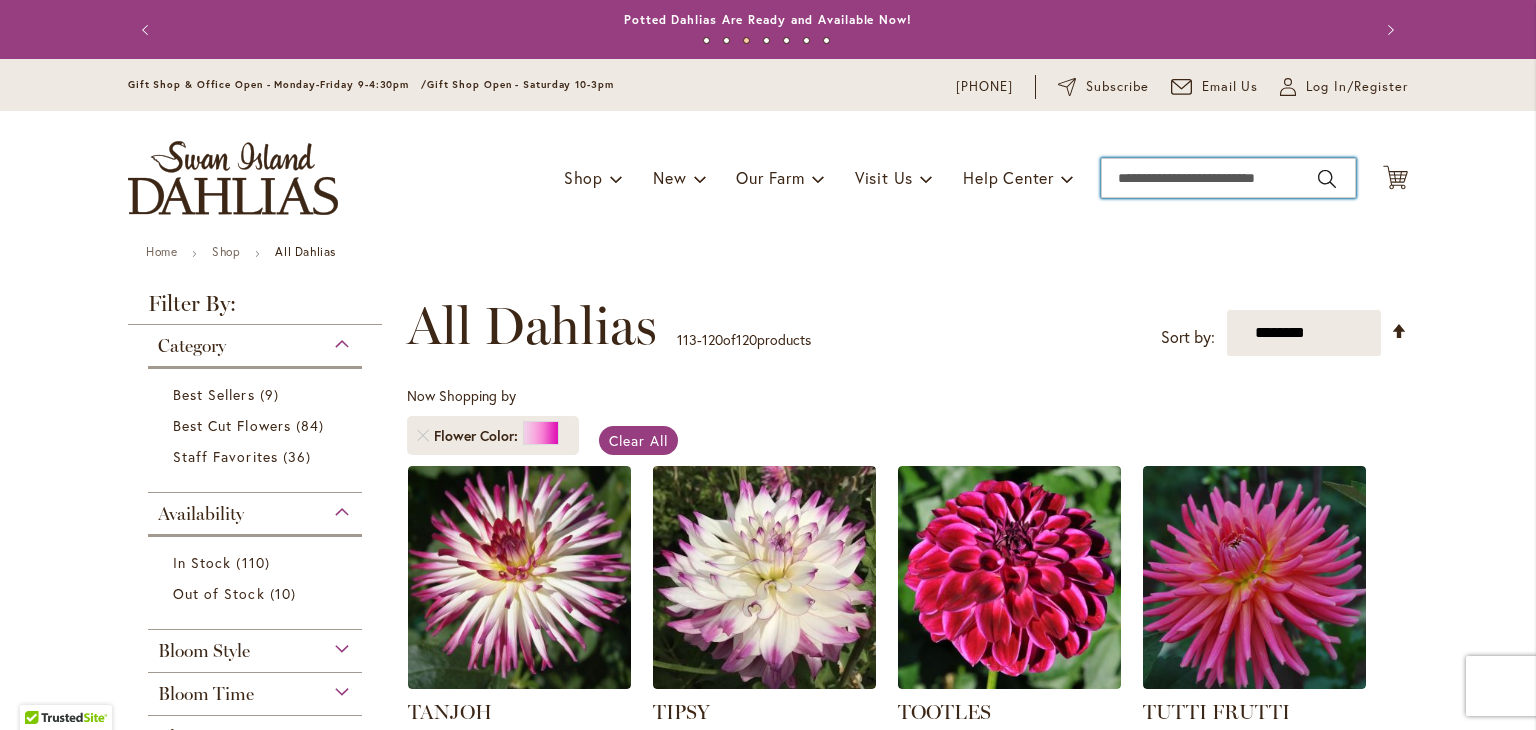 click on "Search" at bounding box center [1228, 178] 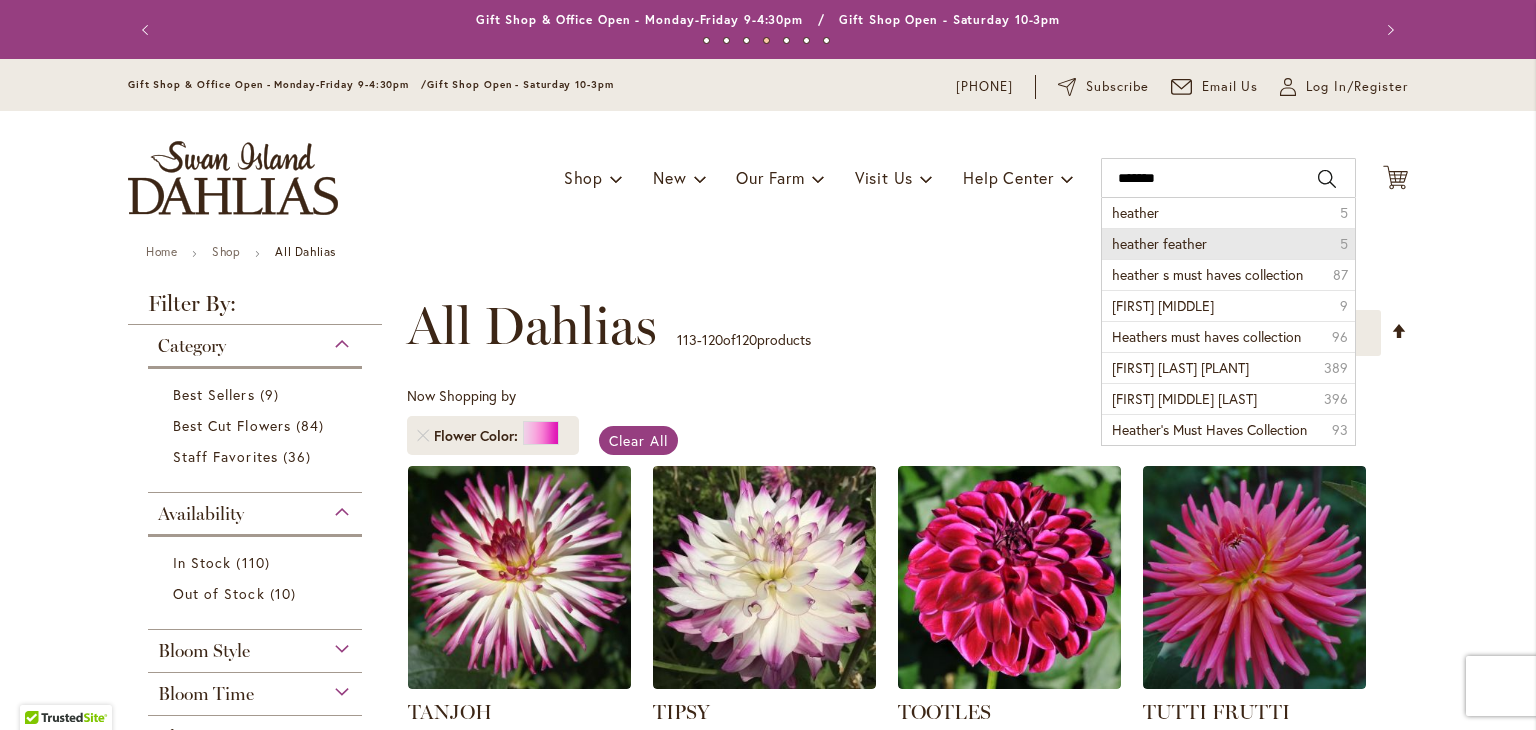 click on "heather feather" at bounding box center (1159, 243) 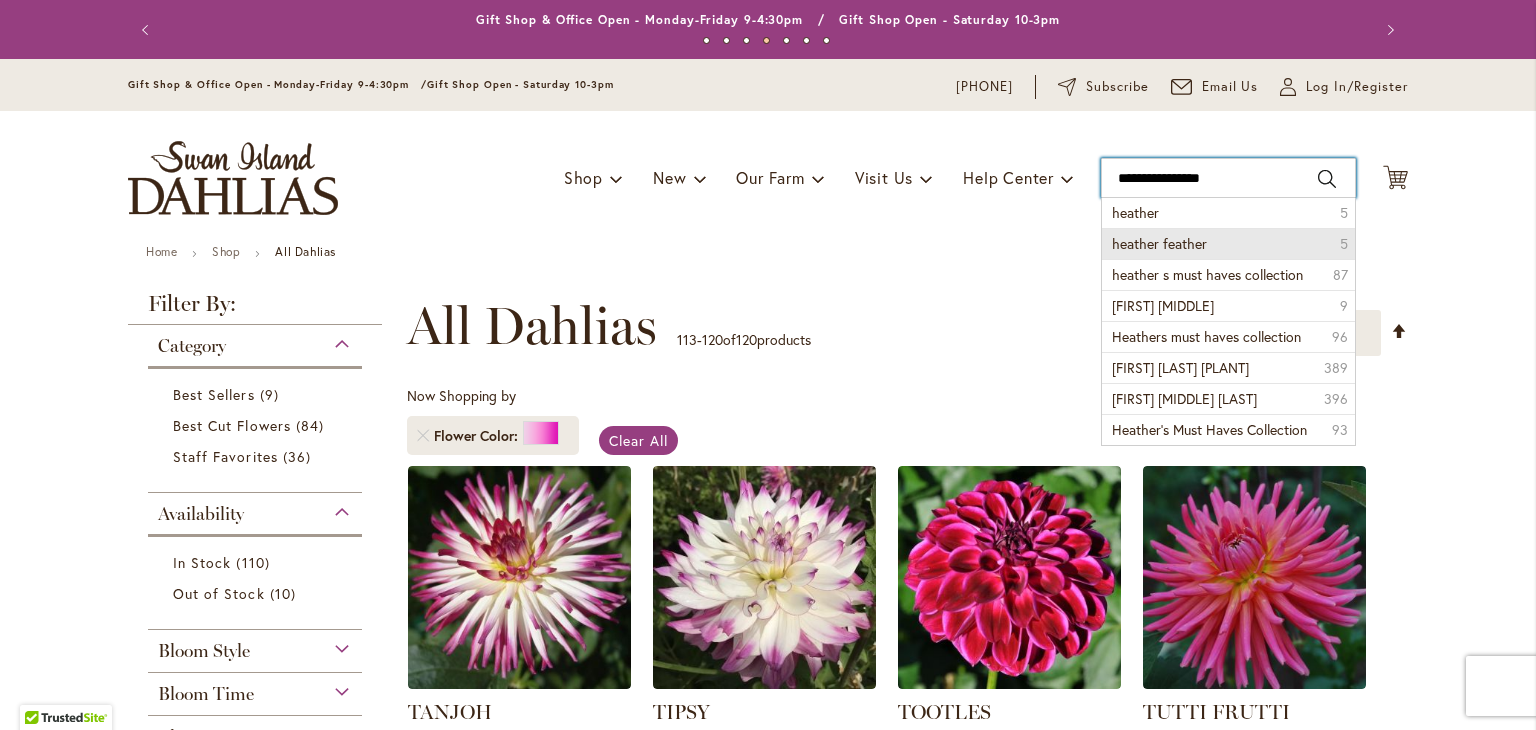 type on "**********" 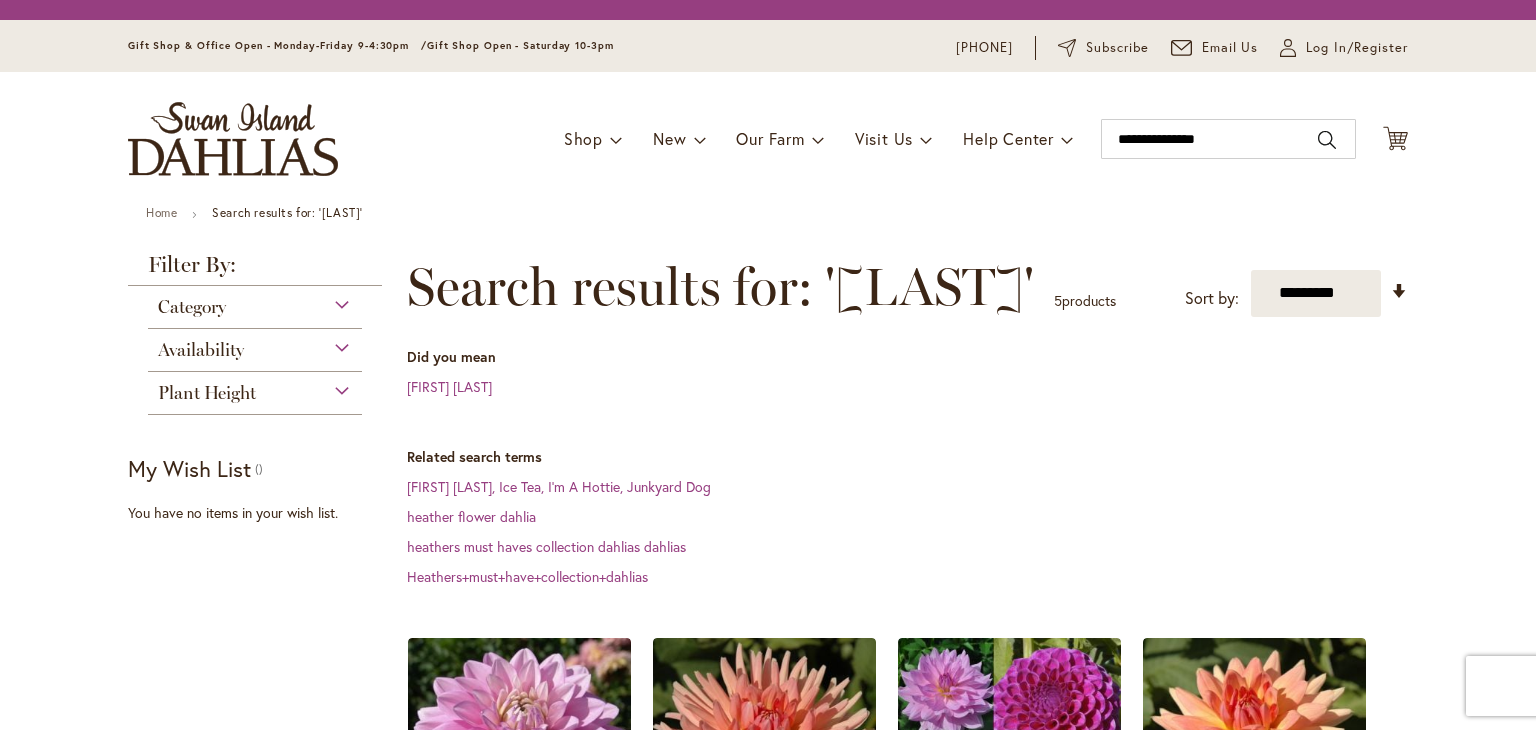 scroll, scrollTop: 0, scrollLeft: 0, axis: both 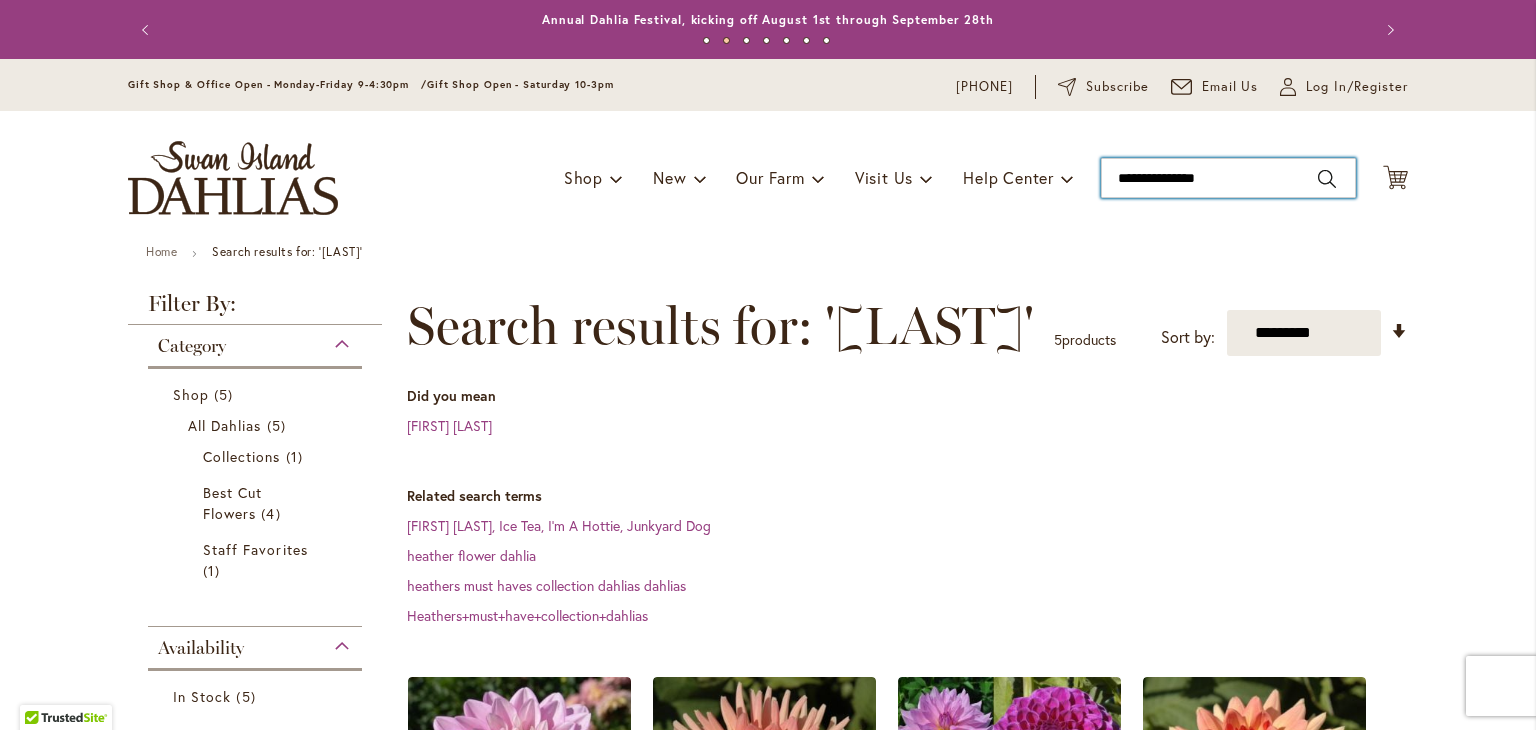 click on "**********" at bounding box center [1228, 178] 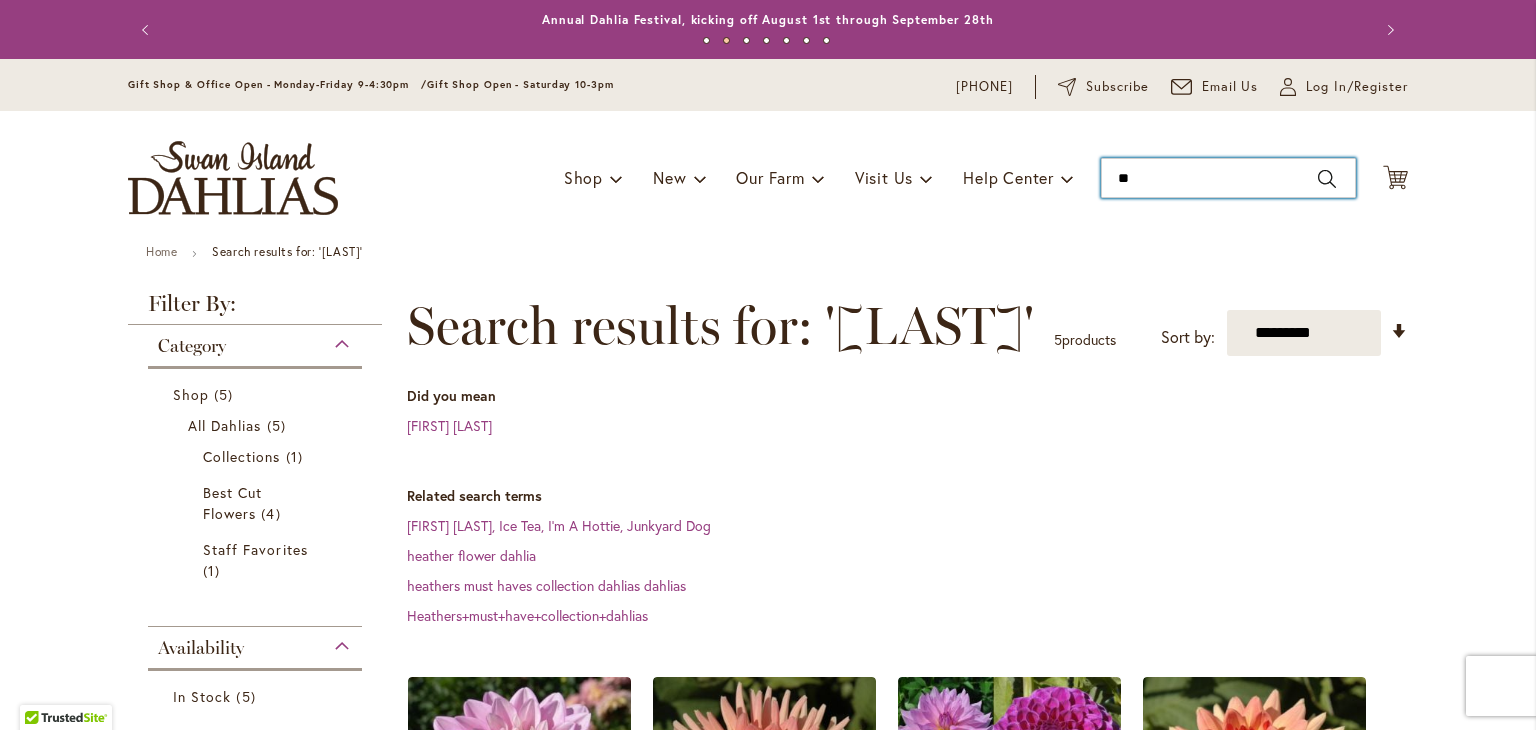 type on "*" 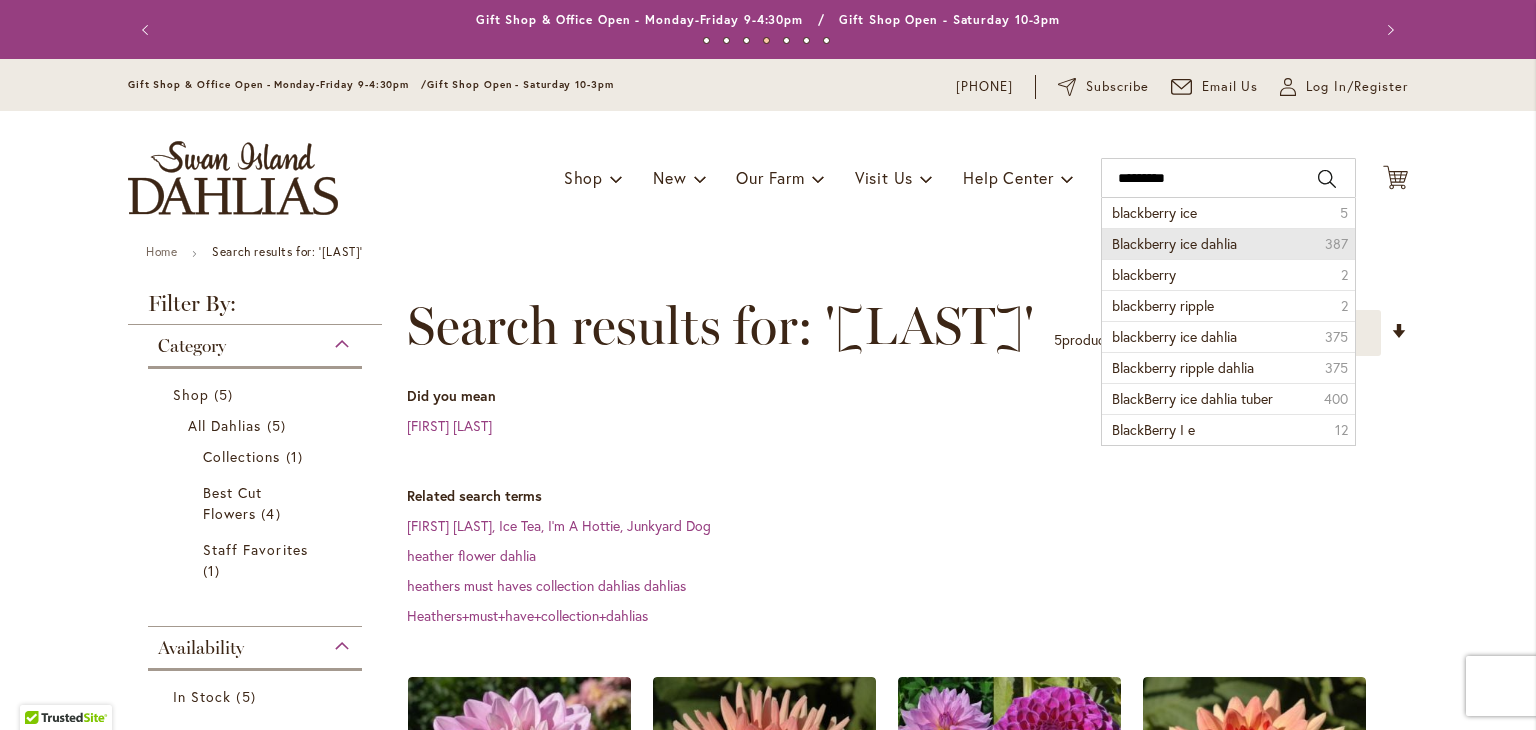 click on "Blackberry ice dahlia" at bounding box center [1174, 243] 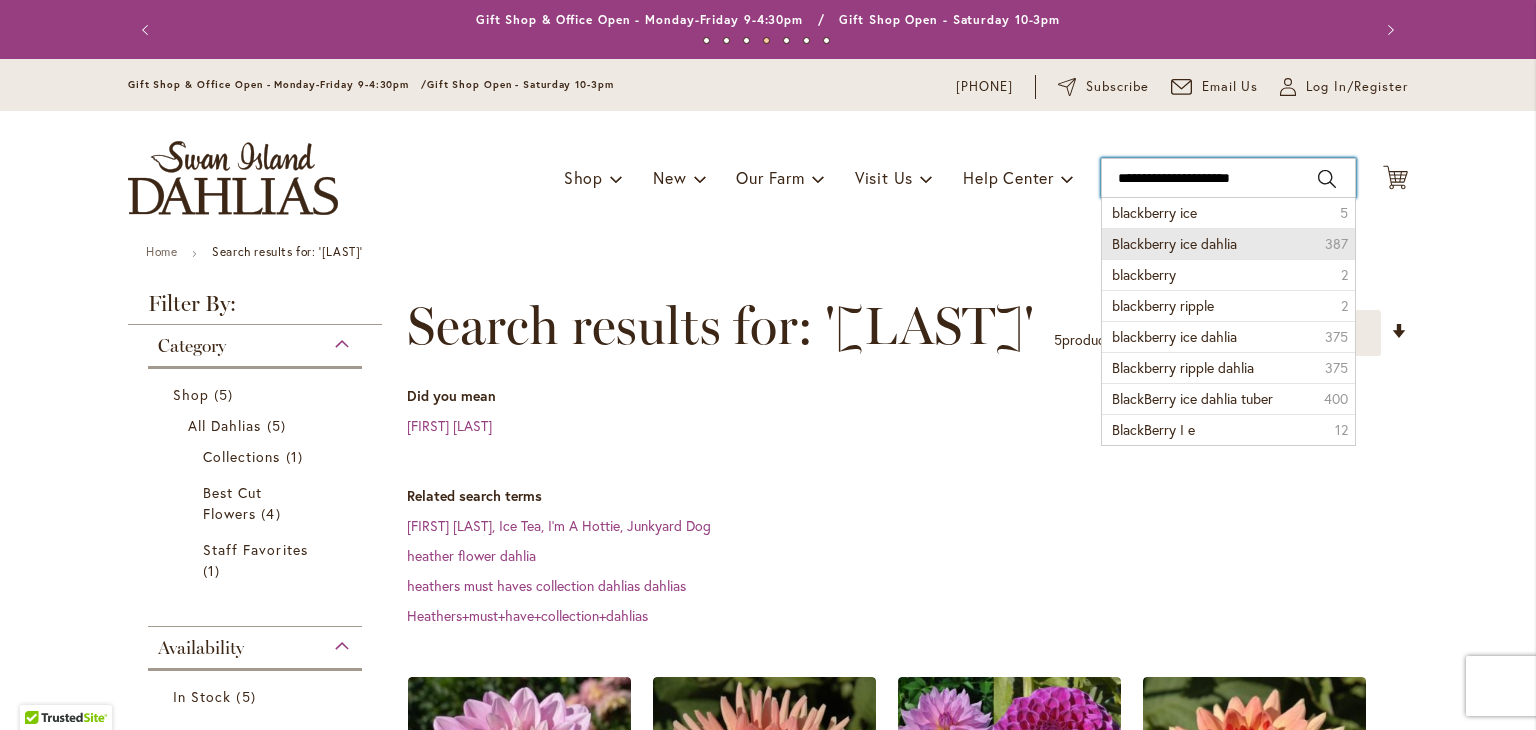 type on "**********" 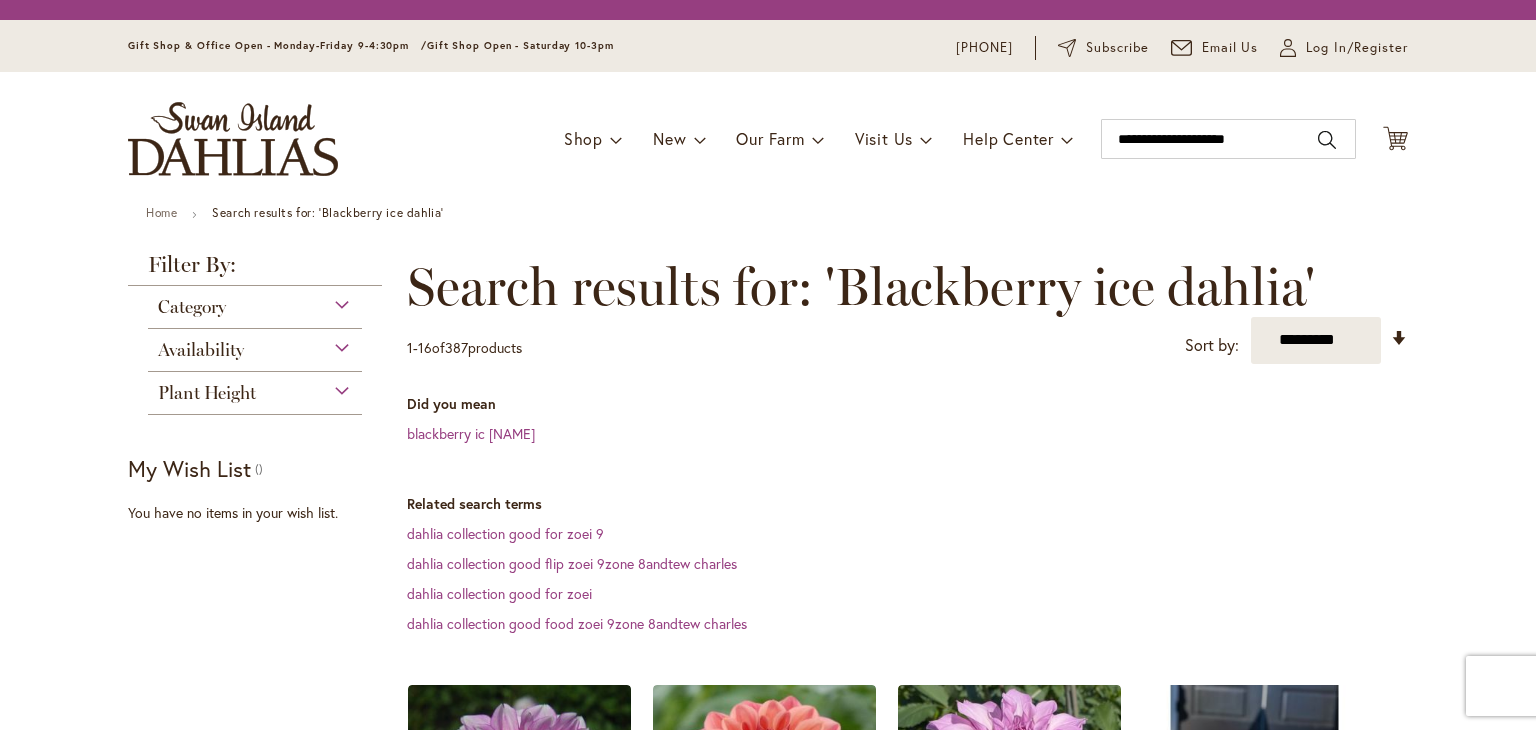 scroll, scrollTop: 0, scrollLeft: 0, axis: both 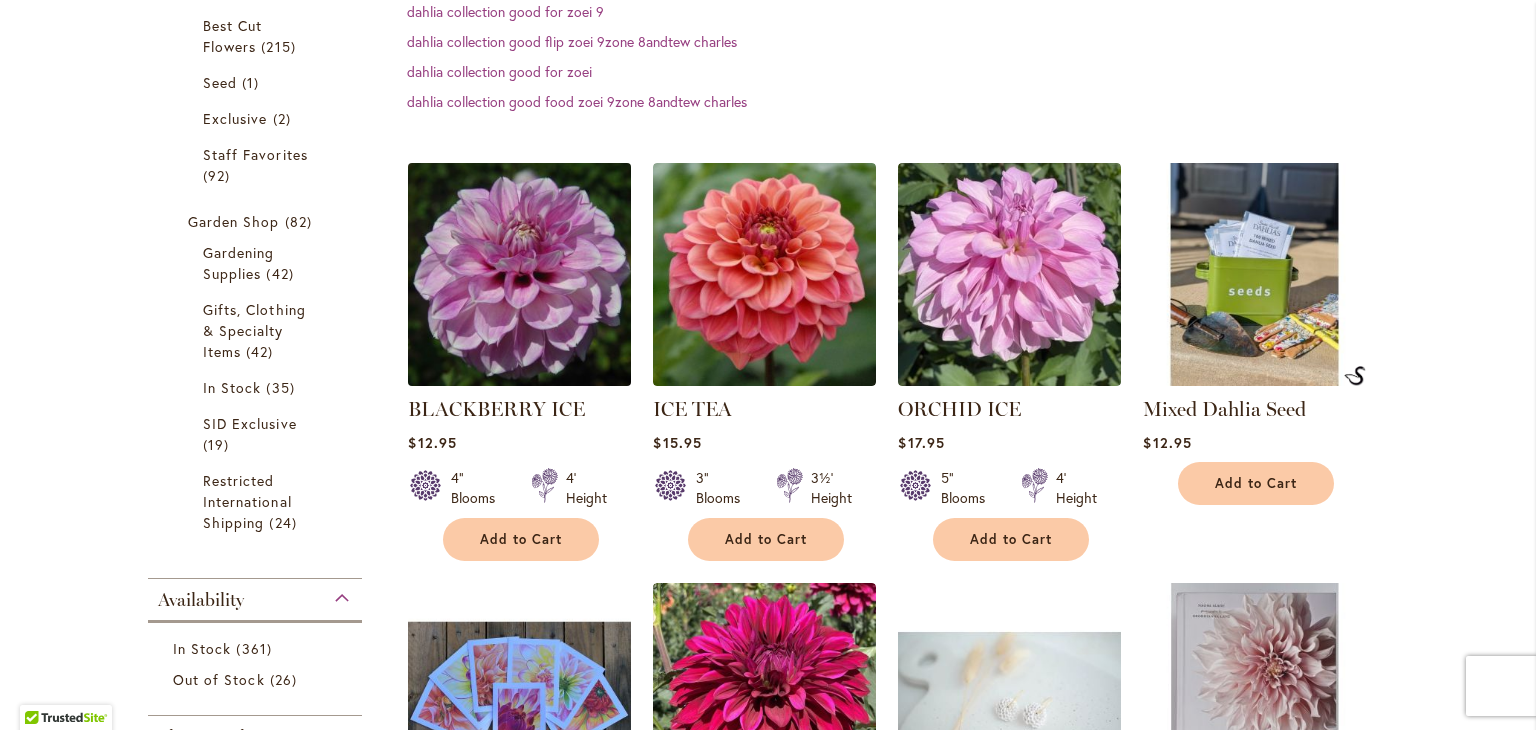 click at bounding box center [520, 275] 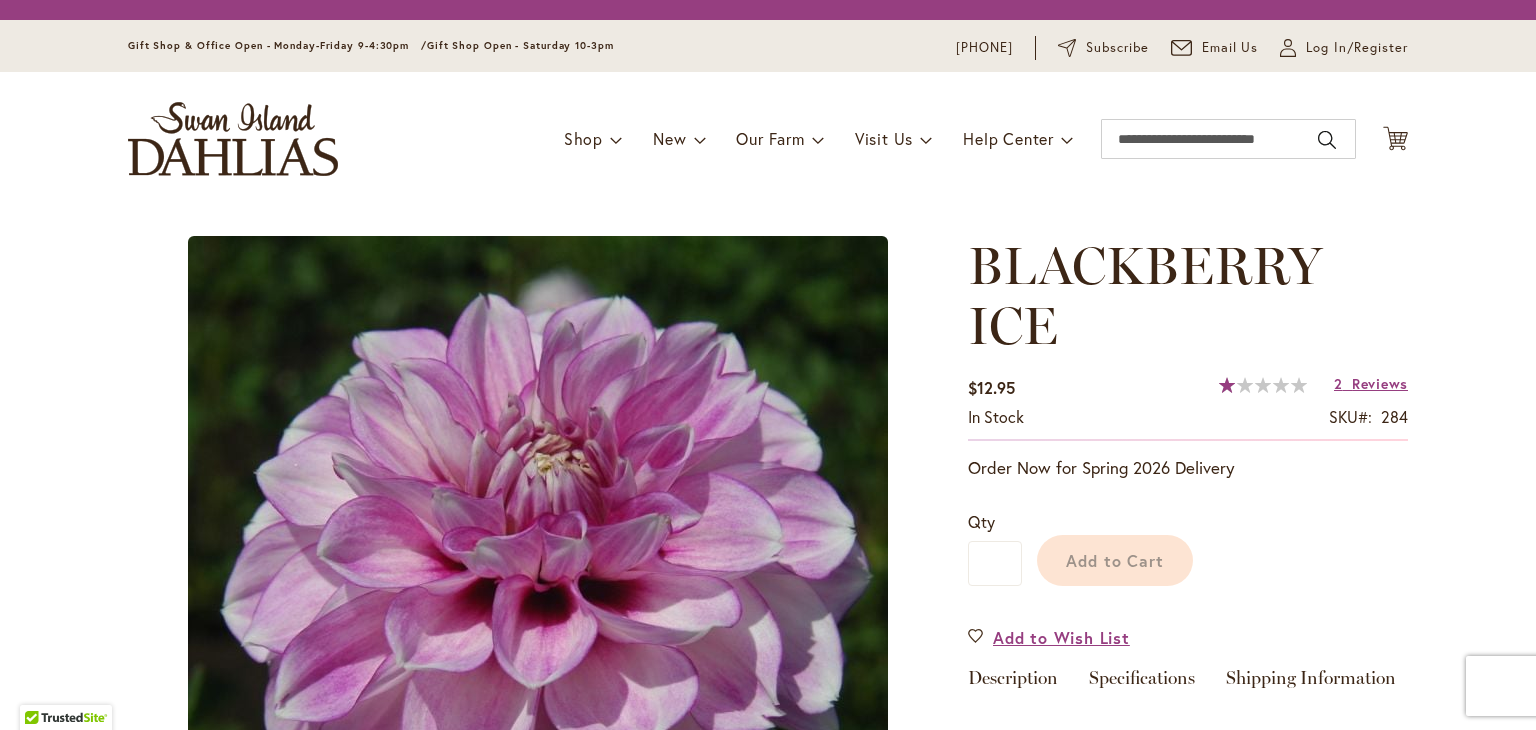 scroll, scrollTop: 0, scrollLeft: 0, axis: both 